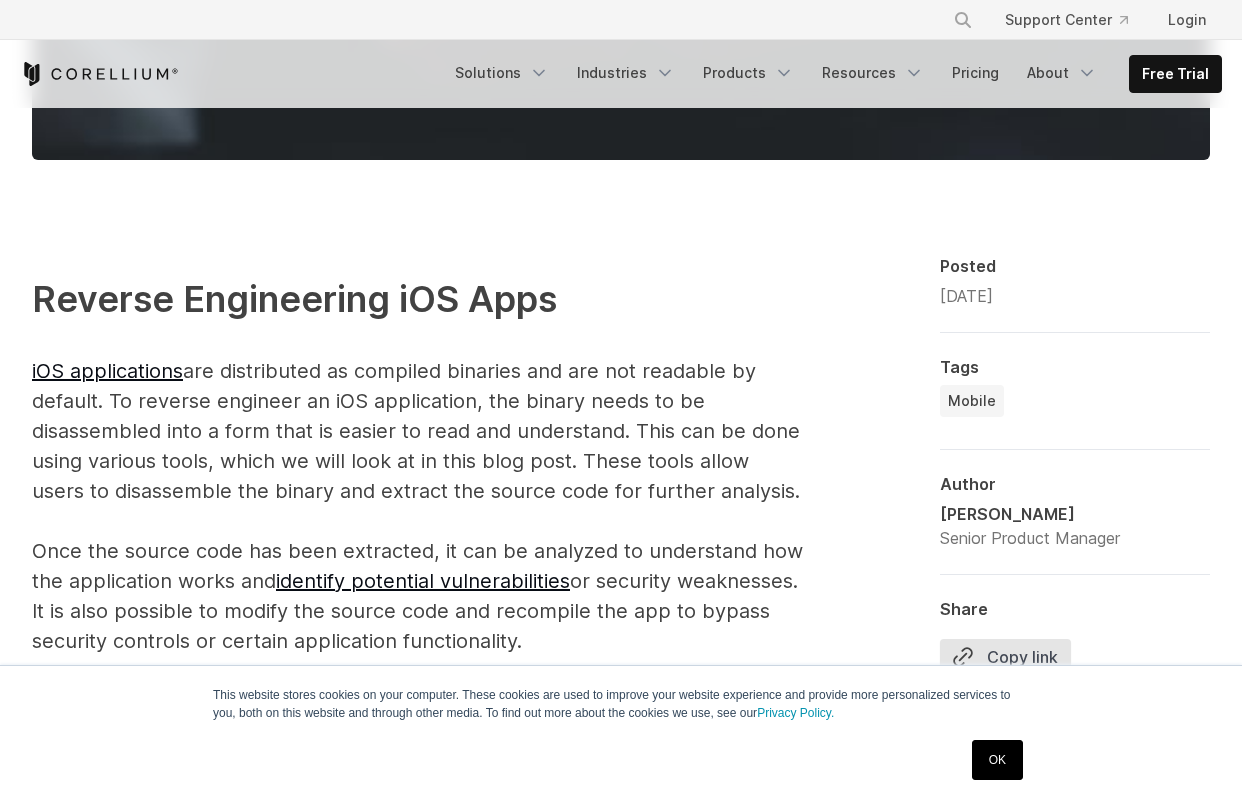 click on "OK" at bounding box center (997, 760) 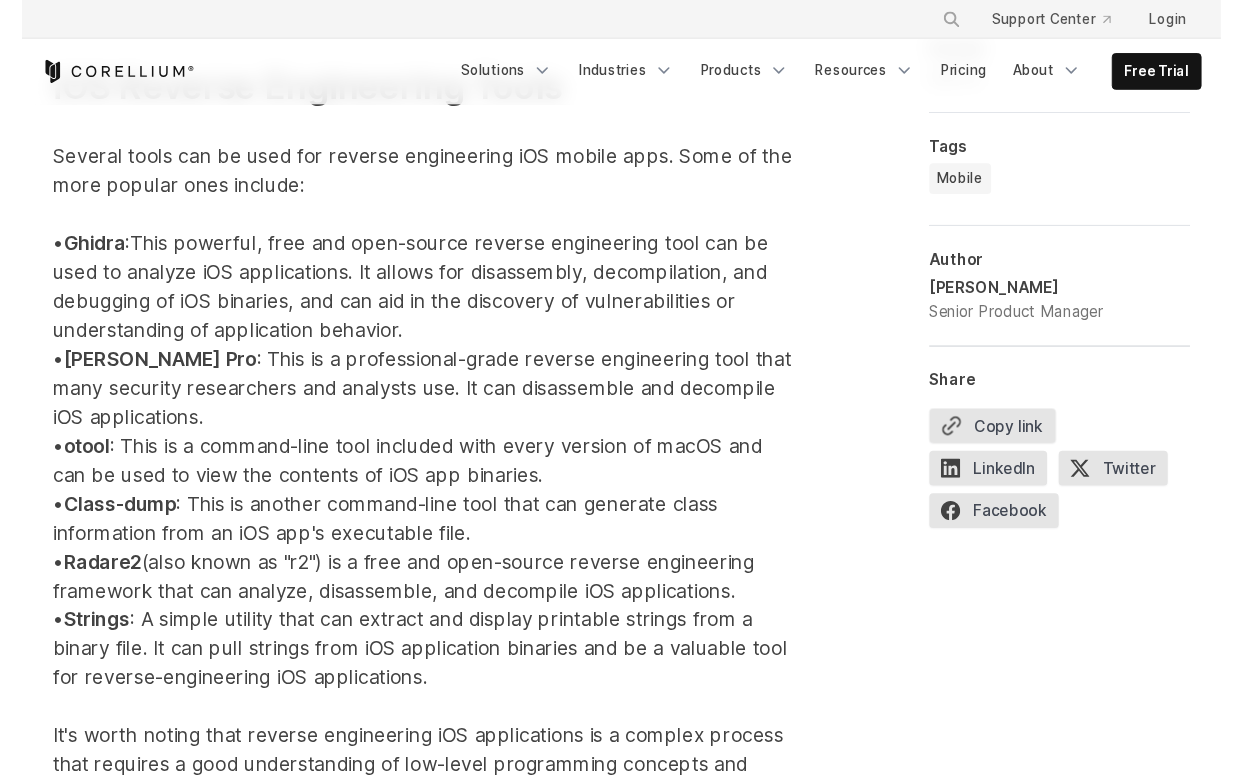 scroll, scrollTop: 2346, scrollLeft: 0, axis: vertical 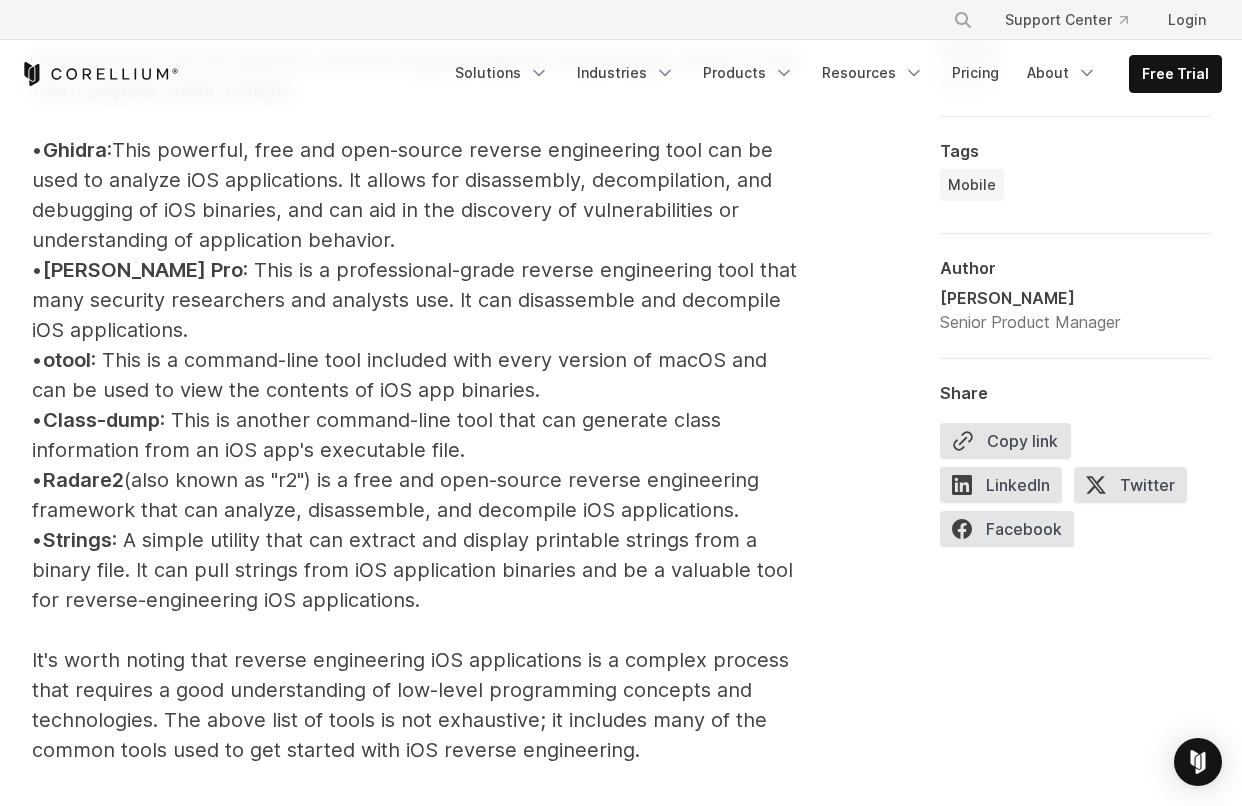click on "otool" at bounding box center (67, 360) 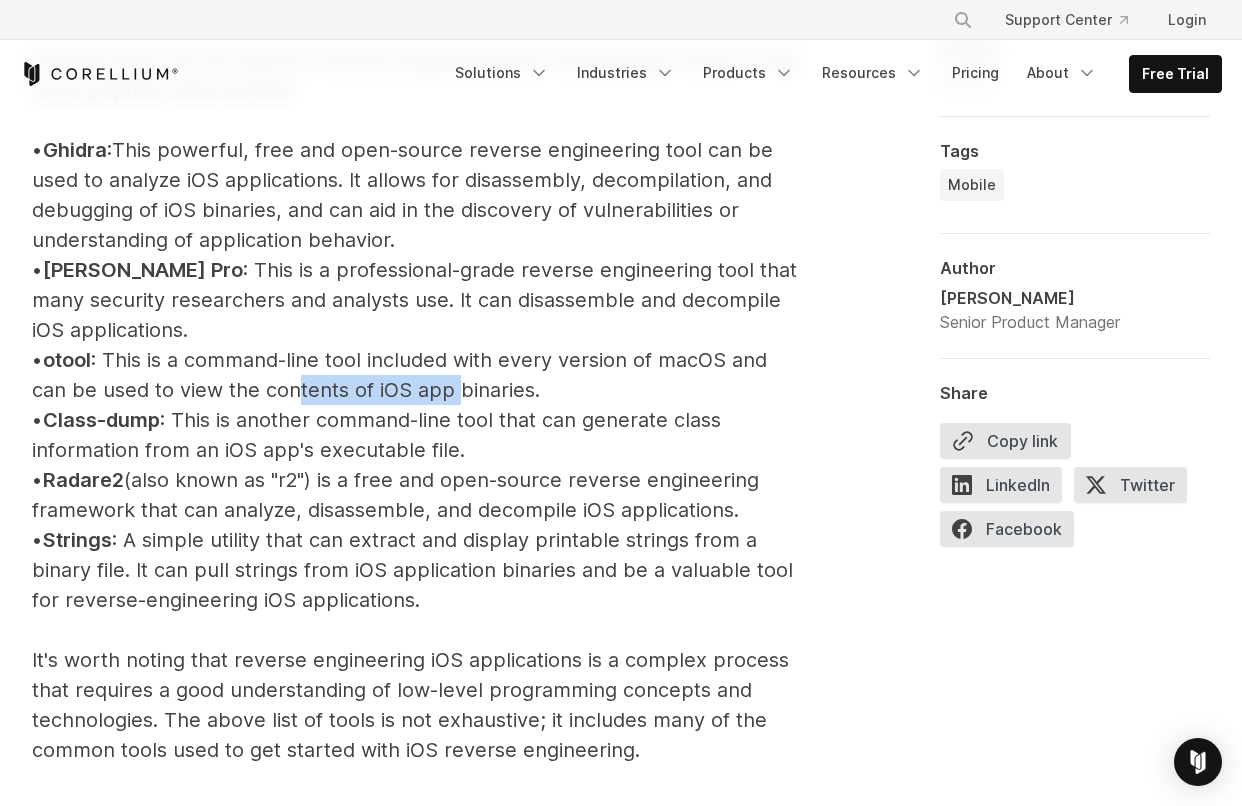 drag, startPoint x: 301, startPoint y: 392, endPoint x: 477, endPoint y: 391, distance: 176.00284 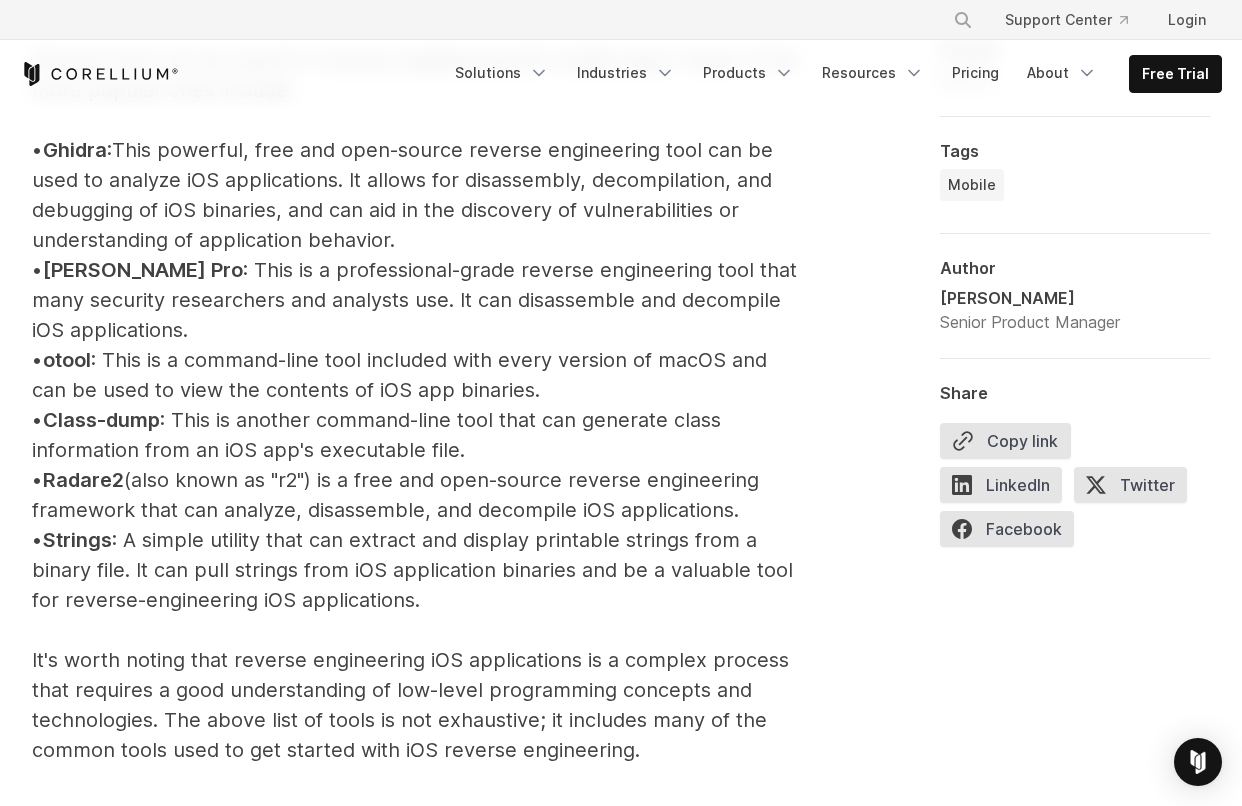 click on "iOS Reverse Engineering Tools Several tools can be used for reverse engineering iOS mobile apps. Some of the more popular ones include: •     Ghidra :  This powerful, free and open-source reverse engineering tool can be used to analyze iOS applications. It allows for disassembly, decompilation, and debugging of iOS binaries, and can aid in the discovery of vulnerabilities or understanding of application behavior. •     [PERSON_NAME] Pro : This is a professional-grade reverse engineering tool that many security researchers and analysts use. It can disassemble and decompile iOS applications. •     otool : This is a command-line tool included with every version of macOS and can be used to view the contents of iOS app binaries. •     Class-dump : This is another command-line tool that can generate class information from an iOS app's executable file. •     Radare2  (also known as "r2") is a free and open-source reverse engineering framework that can analyze, disassemble, and decompile iOS applications." at bounding box center (419, 585) 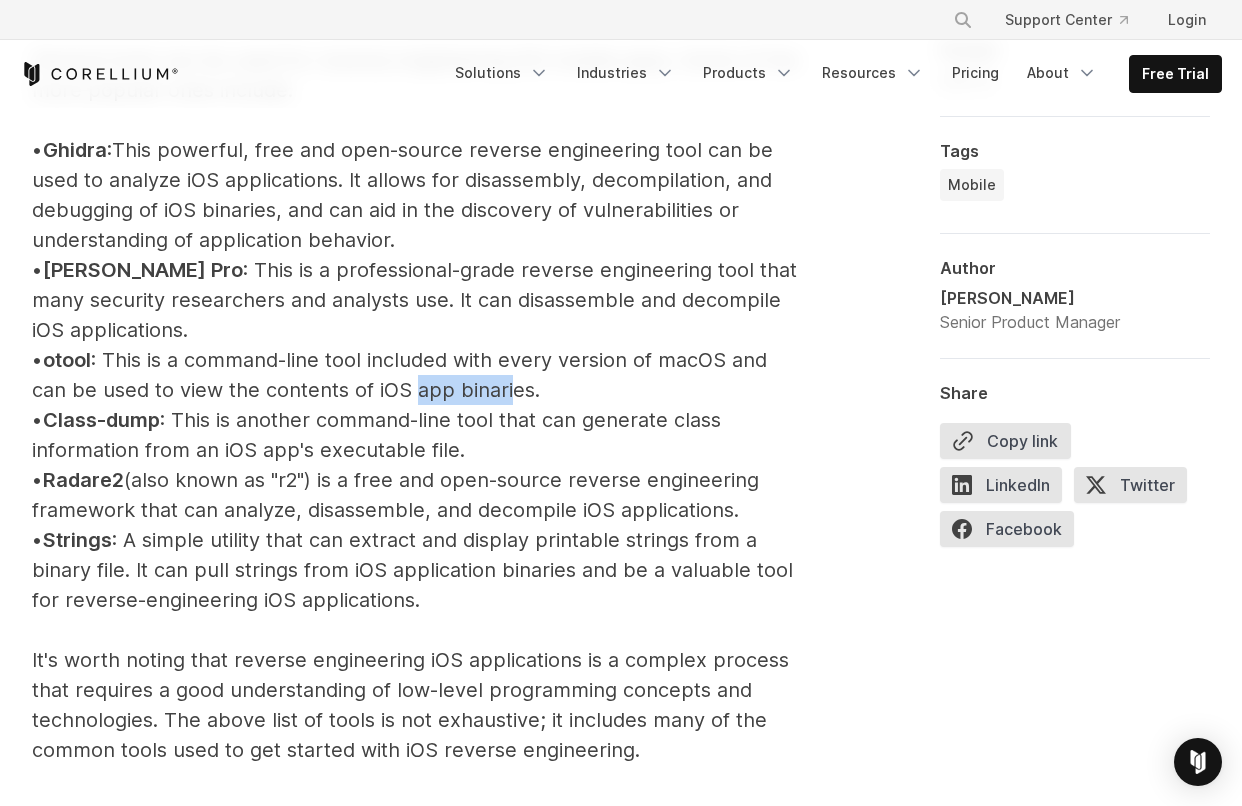 drag, startPoint x: 413, startPoint y: 386, endPoint x: 509, endPoint y: 399, distance: 96.87621 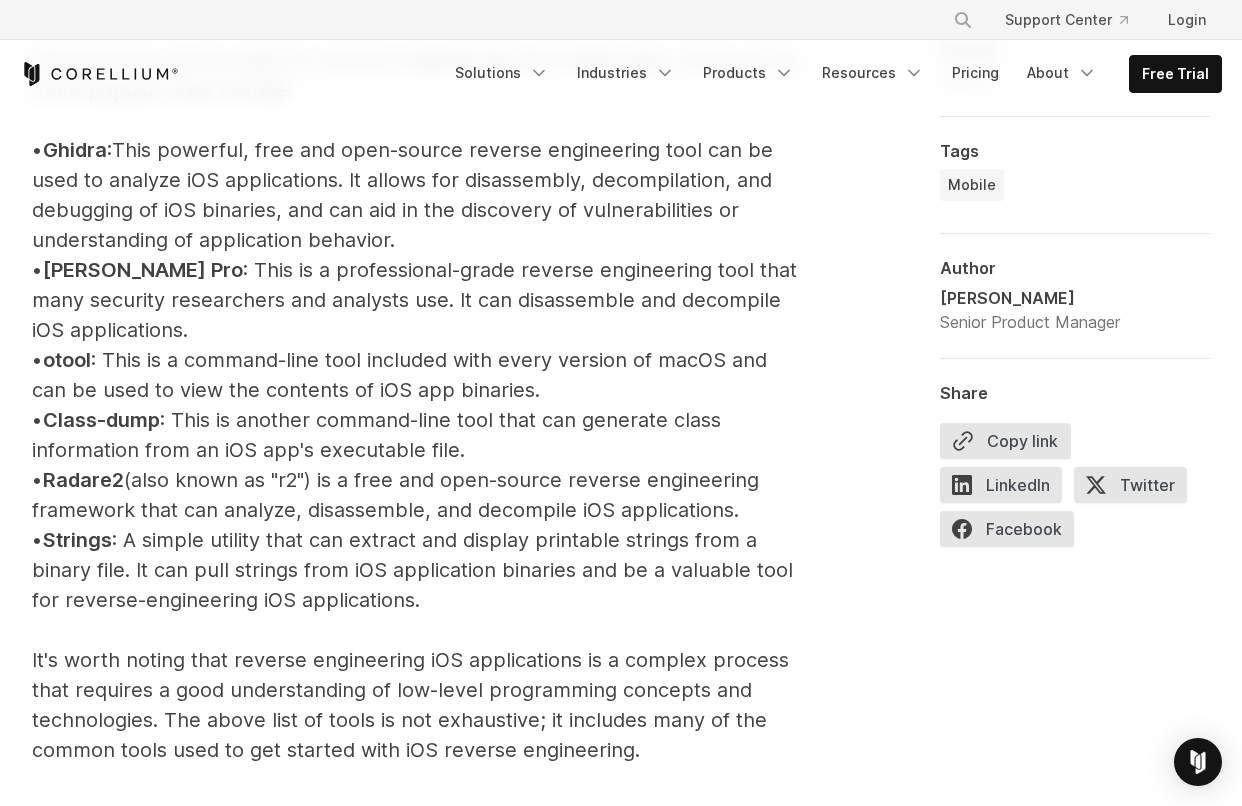click on "iOS Reverse Engineering Tools Several tools can be used for reverse engineering iOS mobile apps. Some of the more popular ones include: •     Ghidra :  This powerful, free and open-source reverse engineering tool can be used to analyze iOS applications. It allows for disassembly, decompilation, and debugging of iOS binaries, and can aid in the discovery of vulnerabilities or understanding of application behavior. •     [PERSON_NAME] Pro : This is a professional-grade reverse engineering tool that many security researchers and analysts use. It can disassemble and decompile iOS applications. •     otool : This is a command-line tool included with every version of macOS and can be used to view the contents of iOS app binaries. •     Class-dump : This is another command-line tool that can generate class information from an iOS app's executable file. •     Radare2  (also known as "r2") is a free and open-source reverse engineering framework that can analyze, disassemble, and decompile iOS applications." at bounding box center [419, 585] 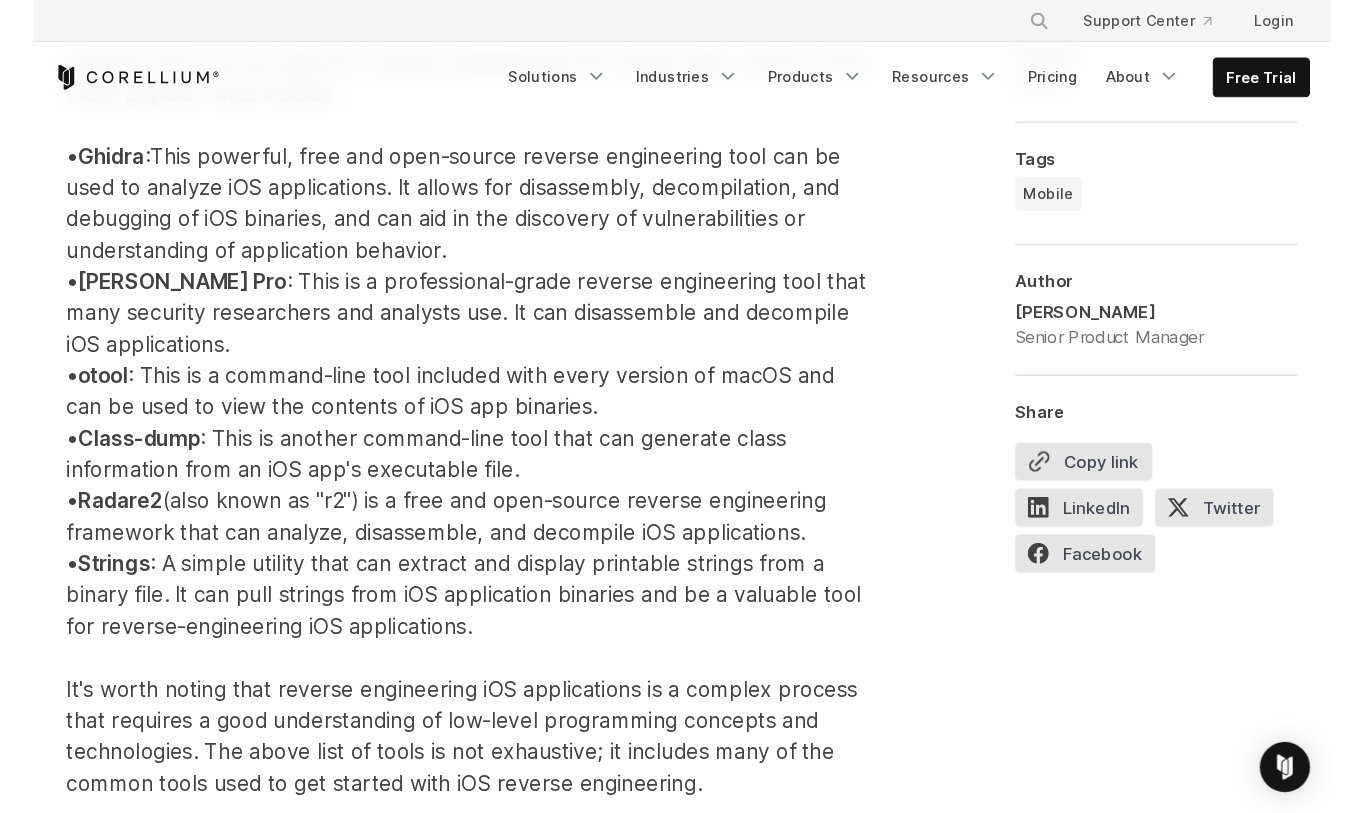 scroll, scrollTop: 2384, scrollLeft: 0, axis: vertical 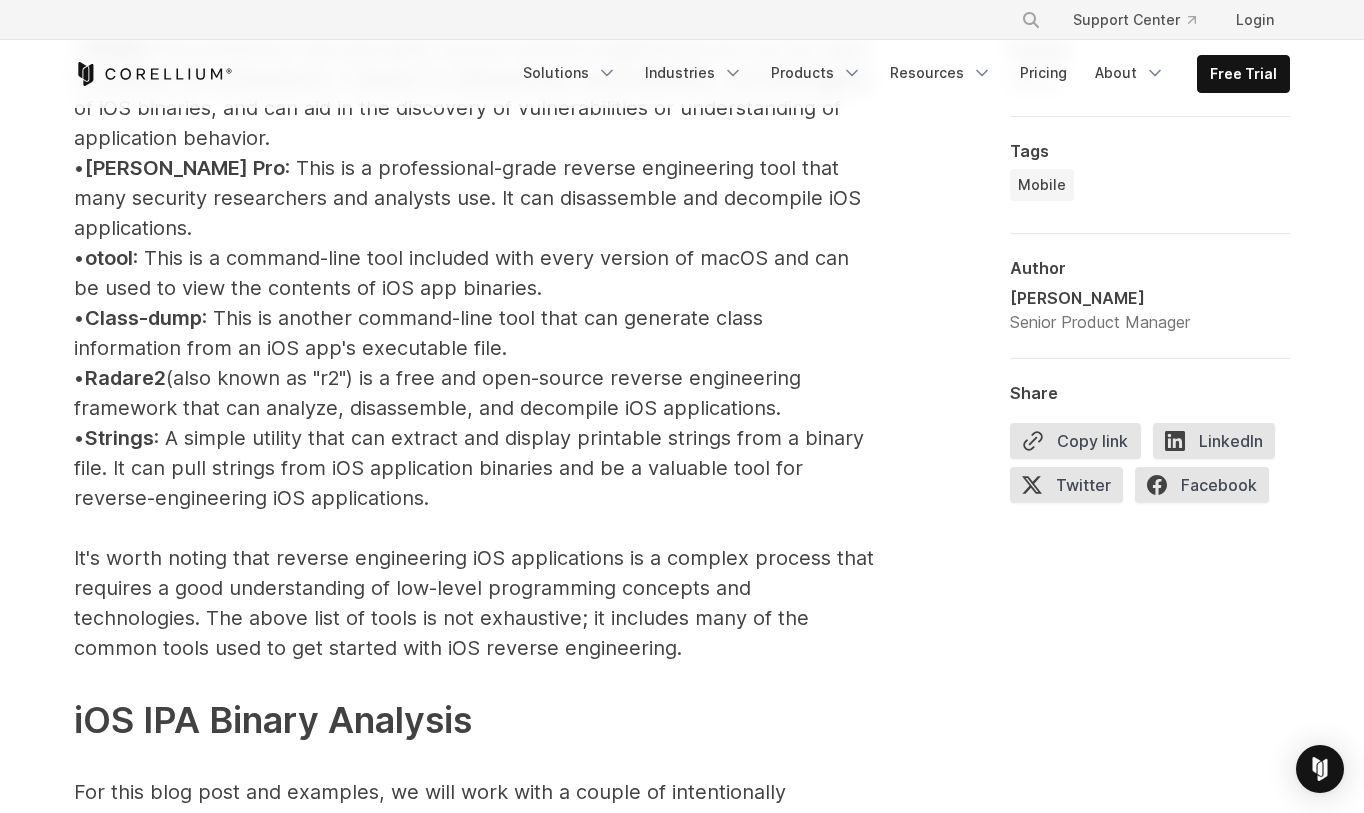 click on "Class-dump" at bounding box center (143, 318) 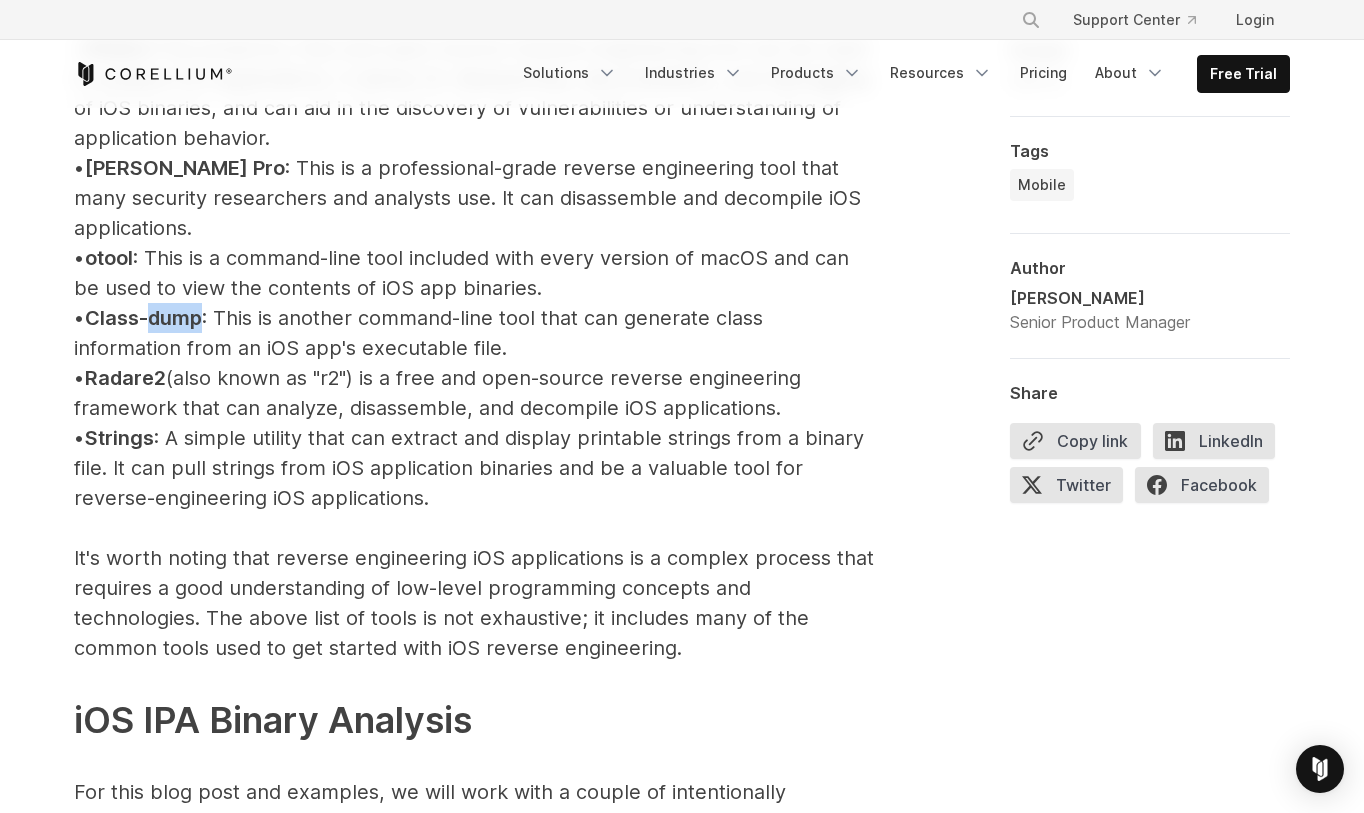 click on "Class-dump" at bounding box center [143, 318] 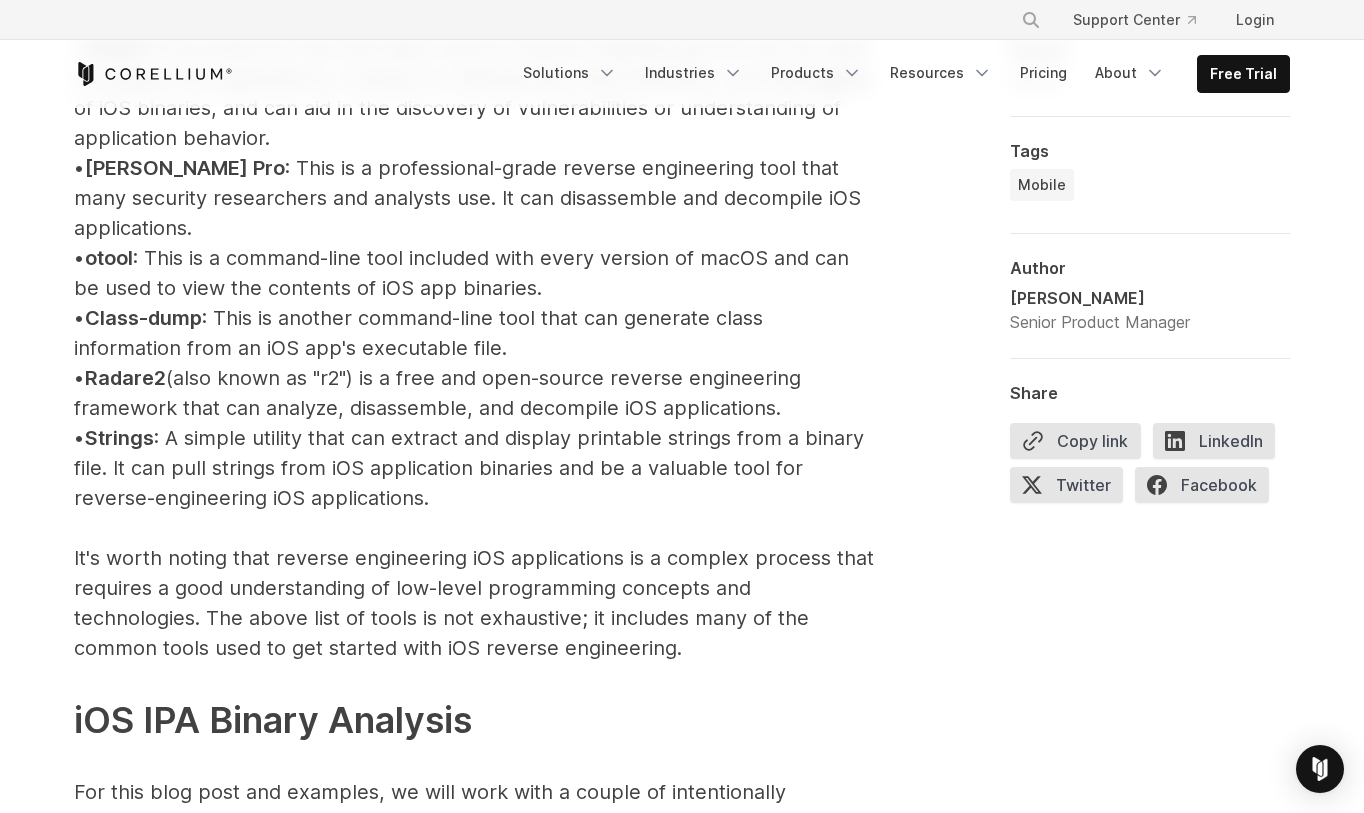 click on "iOS Reverse Engineering Tools Several tools can be used for reverse engineering iOS mobile apps. Some of the more popular ones include: •     Ghidra :  This powerful, free and open-source reverse engineering tool can be used to analyze iOS applications. It allows for disassembly, decompilation, and debugging of iOS binaries, and can aid in the discovery of vulnerabilities or understanding of application behavior. •     [PERSON_NAME] Pro : This is a professional-grade reverse engineering tool that many security researchers and analysts use. It can disassemble and decompile iOS applications. •     otool : This is a command-line tool included with every version of macOS and can be used to view the contents of iOS app binaries. •     Class-dump : This is another command-line tool that can generate class information from an iOS app's executable file. •     Radare2  (also known as "r2") is a free and open-source reverse engineering framework that can analyze, disassemble, and decompile iOS applications." at bounding box center (474, 483) 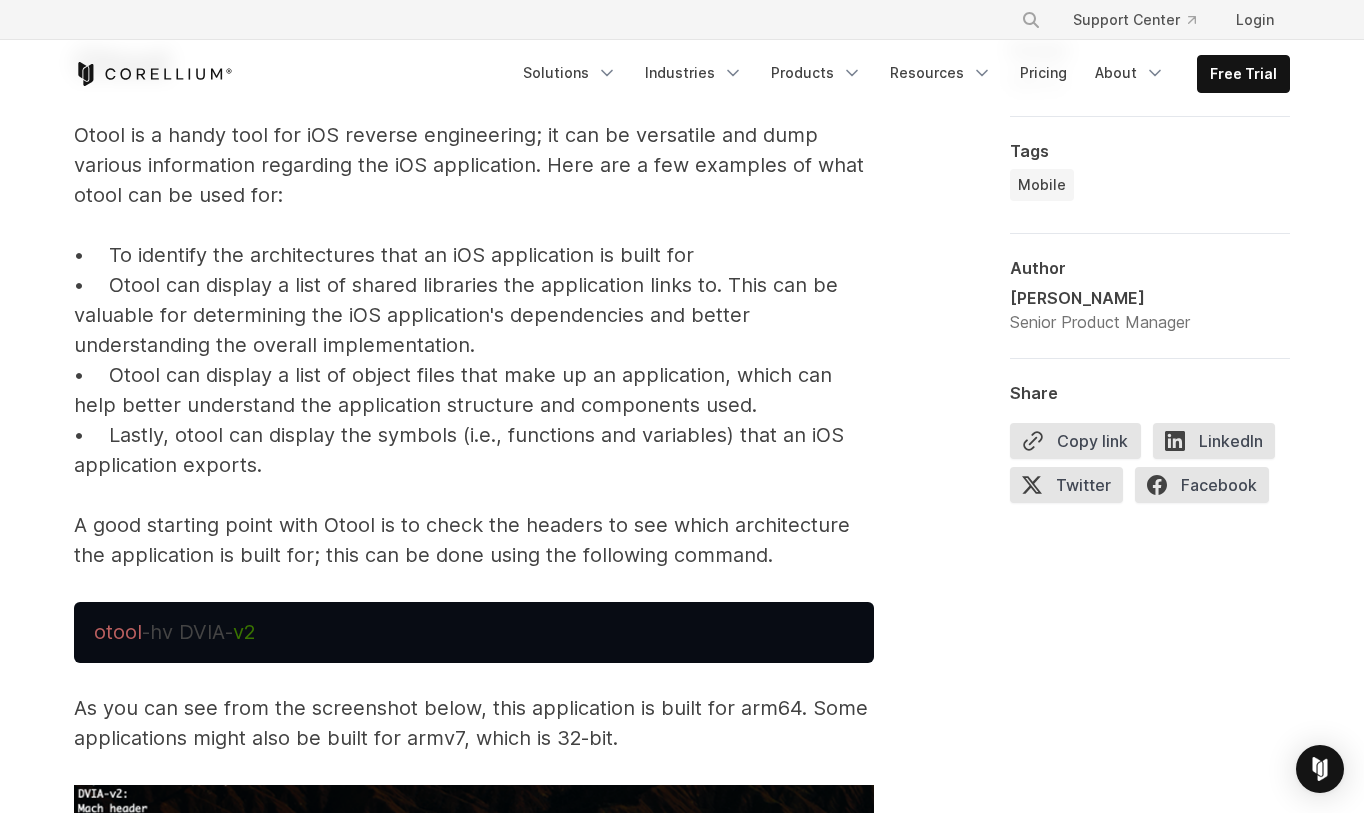 scroll, scrollTop: 4220, scrollLeft: 0, axis: vertical 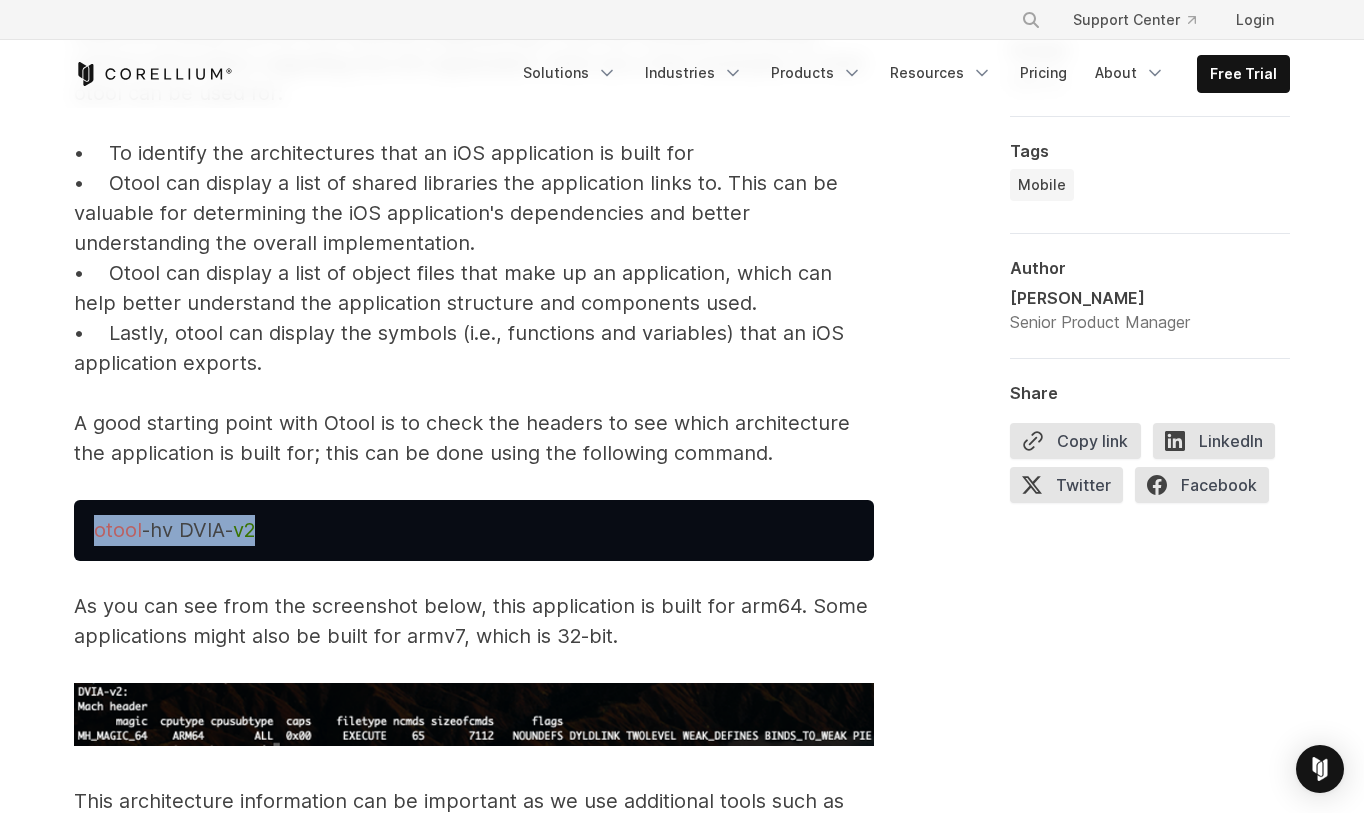 drag, startPoint x: 252, startPoint y: 489, endPoint x: 89, endPoint y: 502, distance: 163.51758 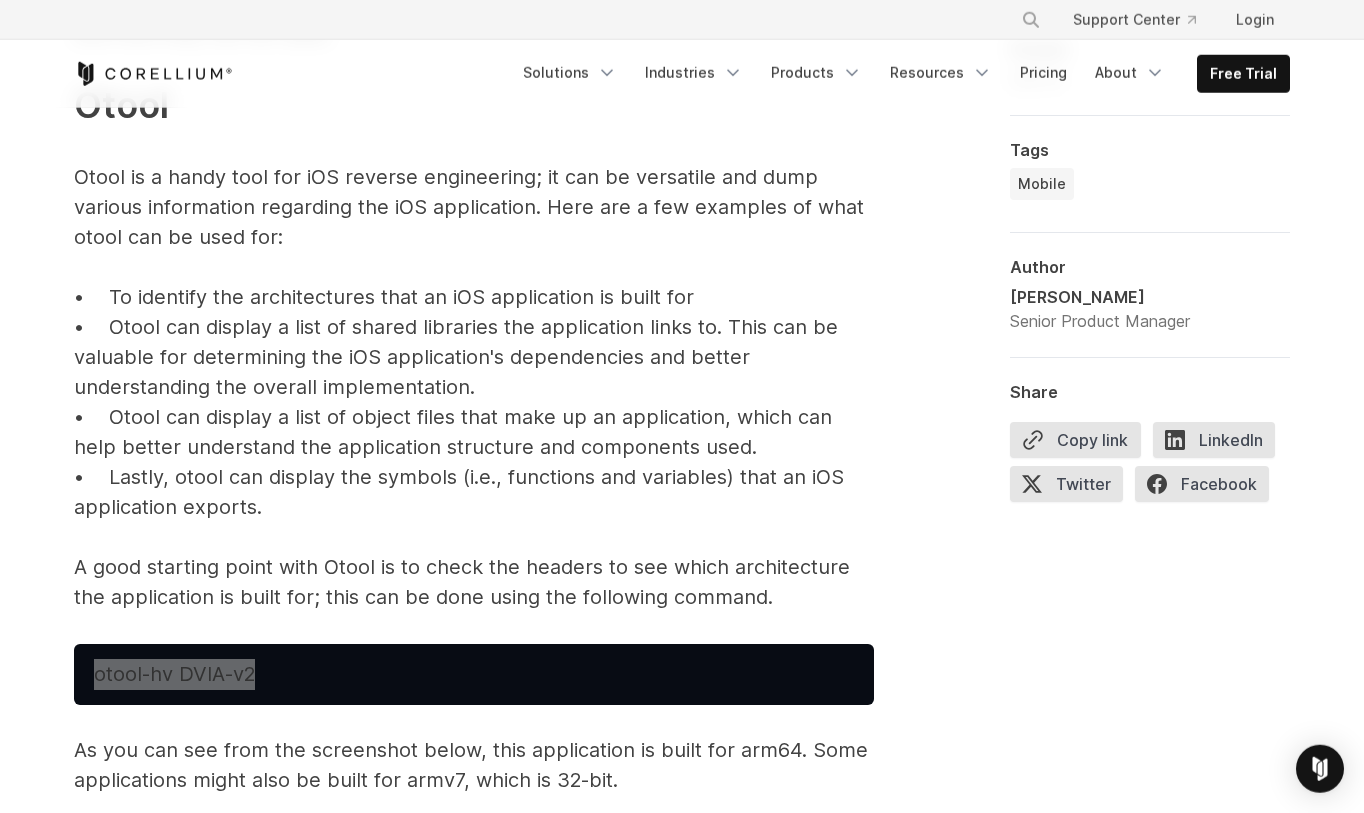 scroll, scrollTop: 4424, scrollLeft: 0, axis: vertical 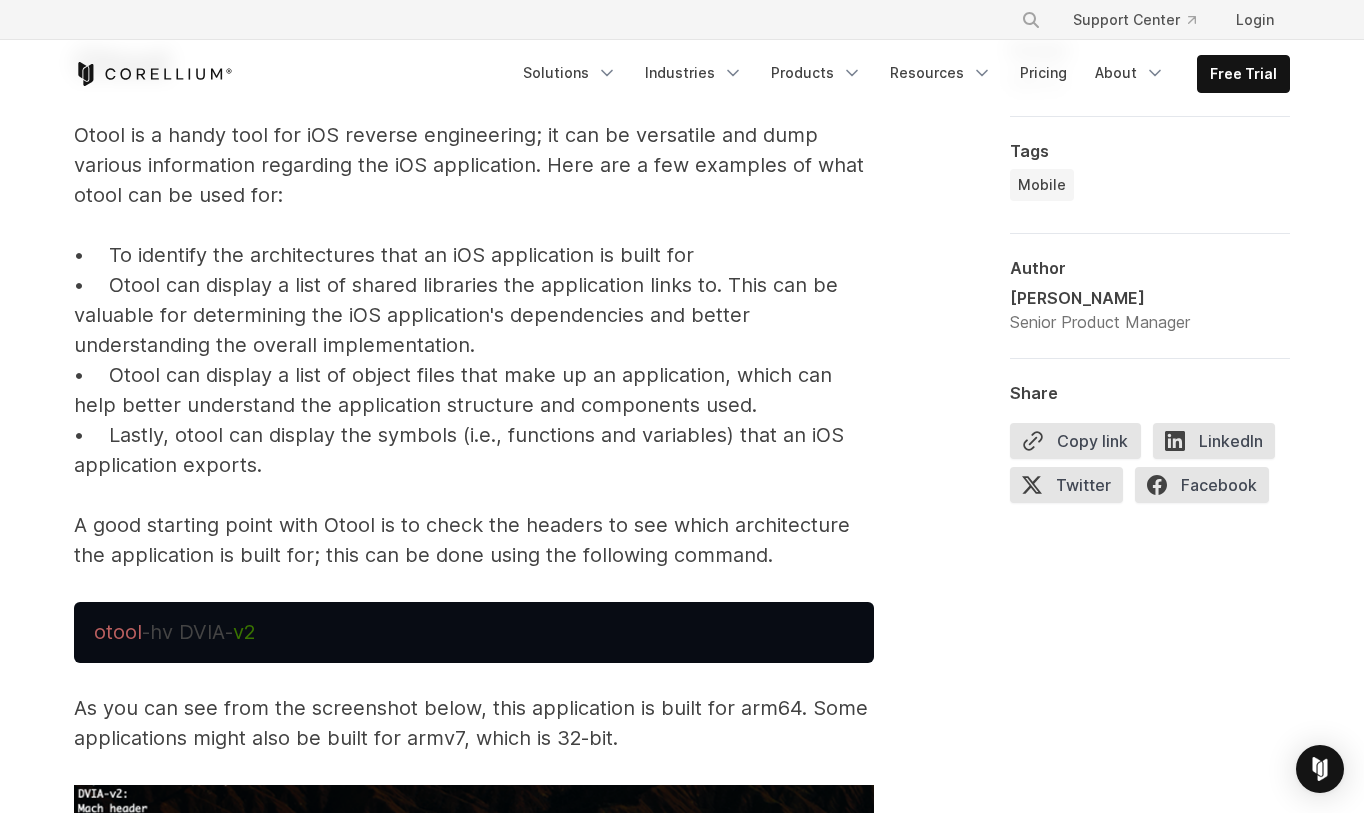 click on "Now that we have a good understanding of the IOS file structure and how to access the applications binary file, we can look into the various reverse engineering tools and how they can be used. Otool Otool is a handy tool for iOS reverse engineering; it can be versatile and dump various information regarding the iOS application. Here are a few examples of what otool can be used for: •    To identify the architectures that an iOS application is built for •    Otool can display a list of shared libraries the application links to. This can be valuable for determining the iOS application's dependencies and better understanding the overall implementation. •    Otool can display a list of object files that make up an application, which can help better understand the application structure and components used. •    Lastly, otool can display the symbols (i.e., functions and variables) that an iOS application exports." at bounding box center (474, 243) 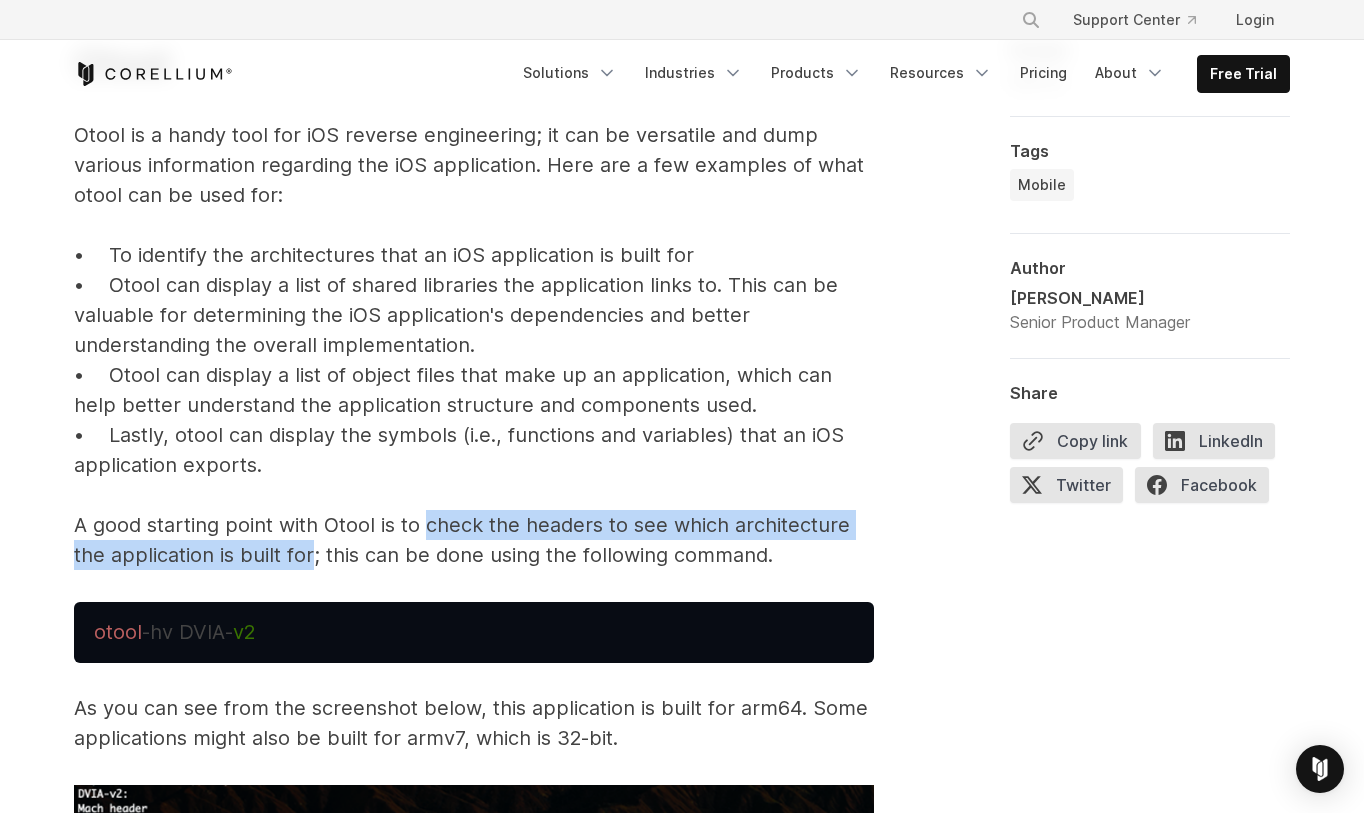 drag, startPoint x: 428, startPoint y: 491, endPoint x: 311, endPoint y: 539, distance: 126.46343 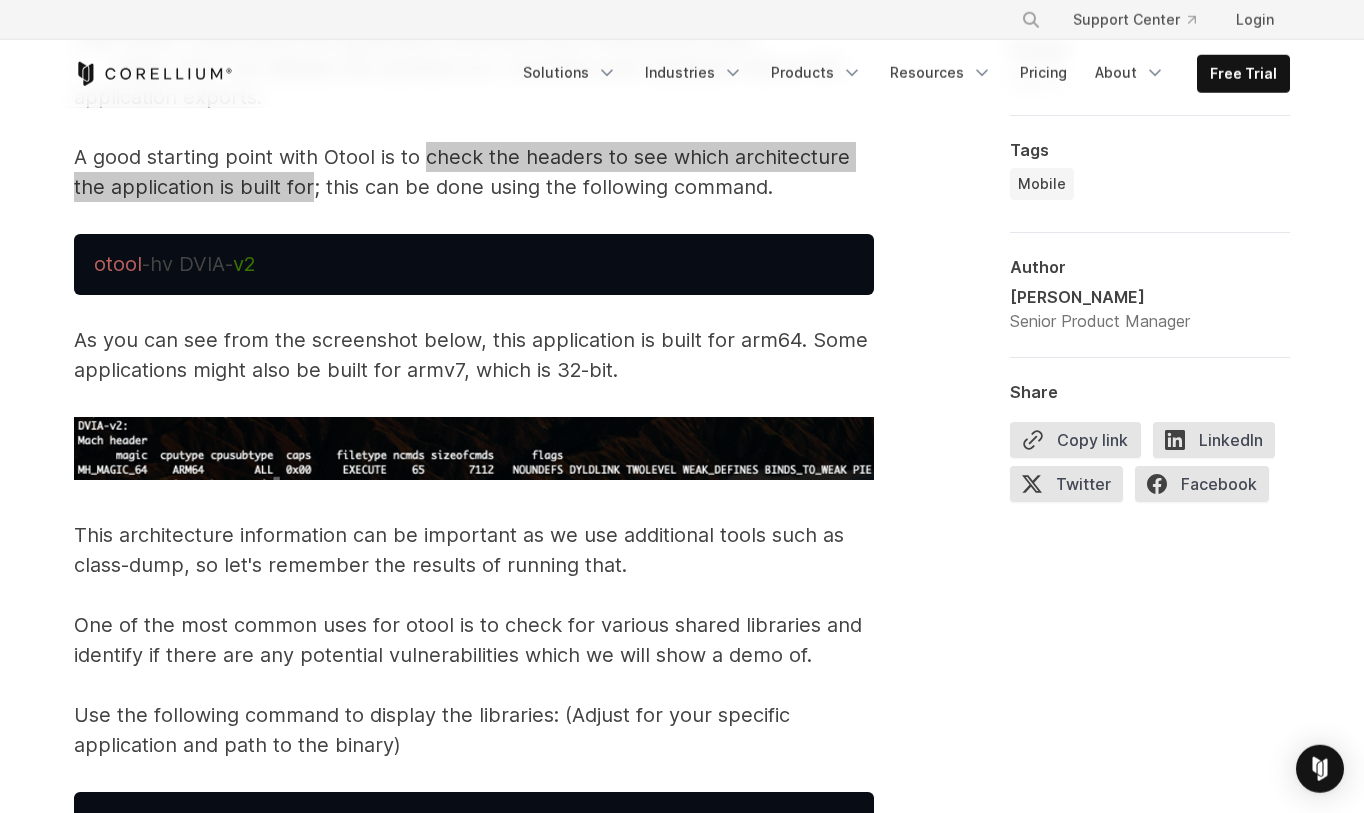 scroll, scrollTop: 4832, scrollLeft: 0, axis: vertical 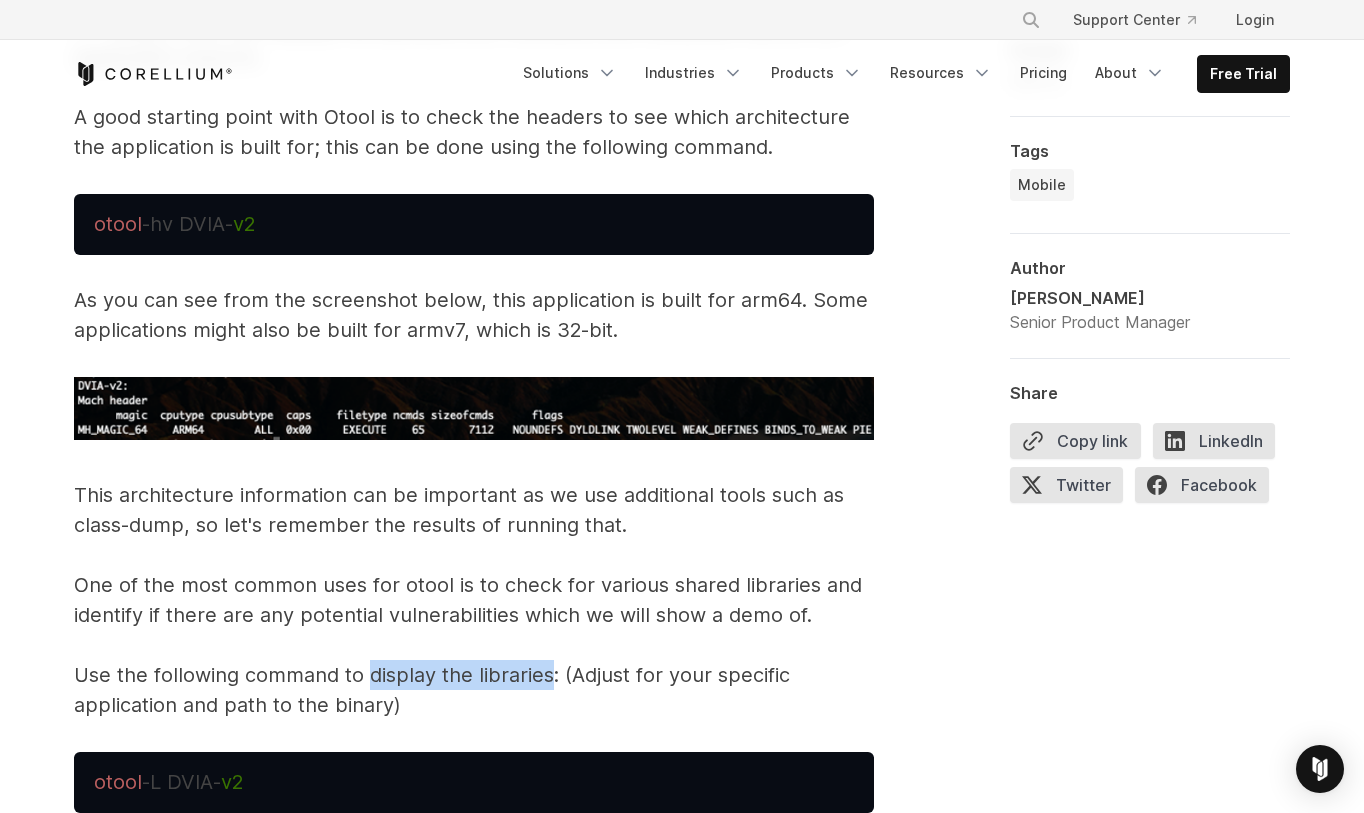 drag, startPoint x: 366, startPoint y: 641, endPoint x: 550, endPoint y: 653, distance: 184.39088 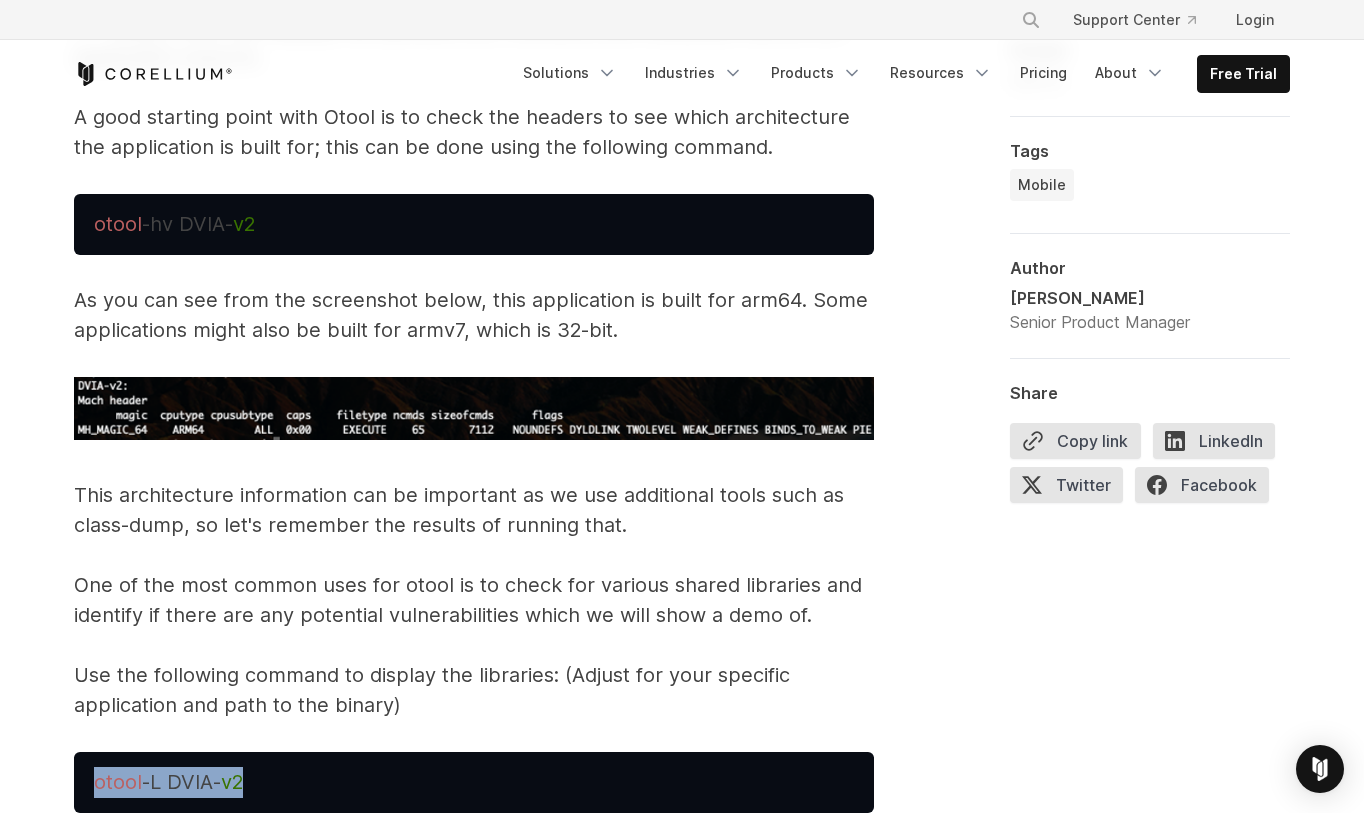 drag, startPoint x: 282, startPoint y: 754, endPoint x: 92, endPoint y: 744, distance: 190.26297 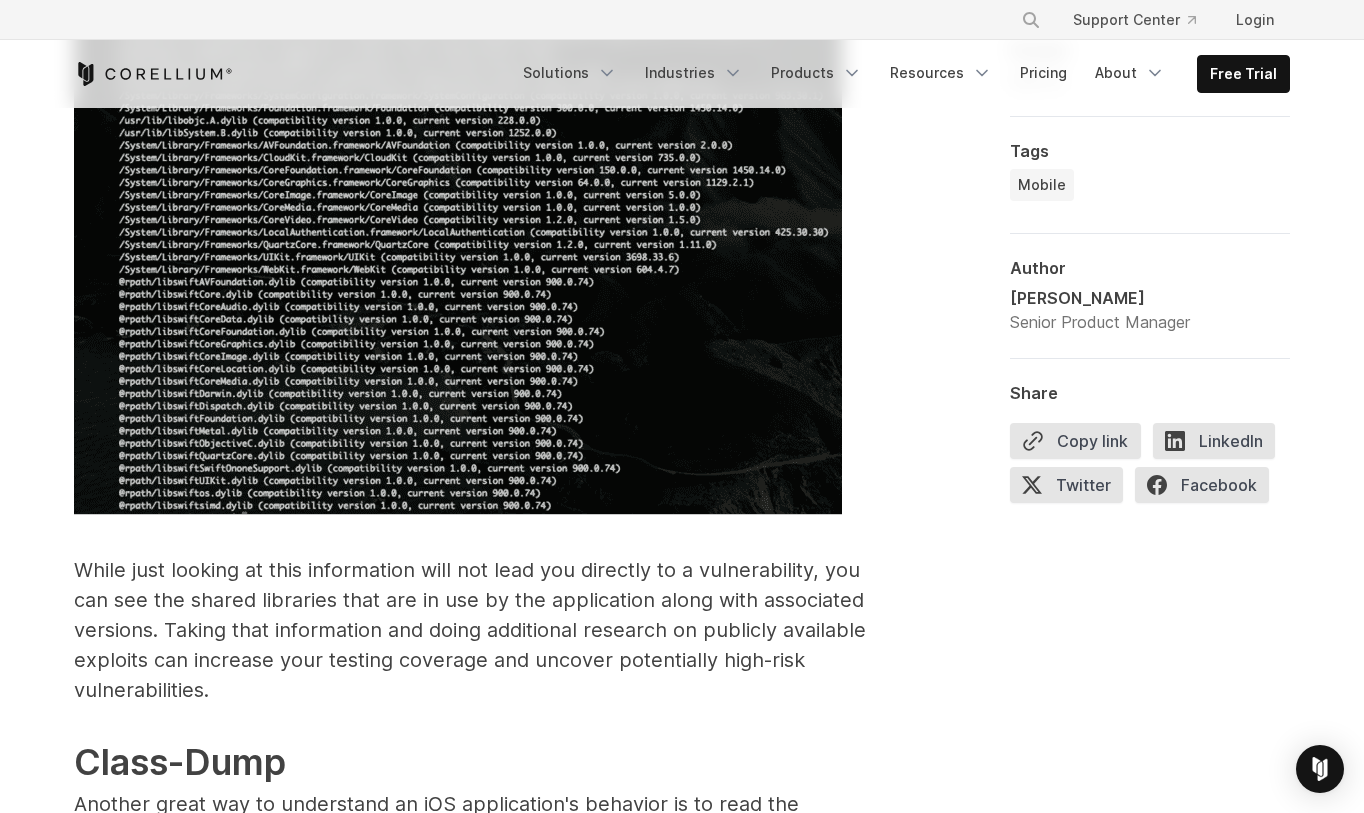 click on "While just looking at this information will not lead you directly to a vulnerability, you can see the shared libraries that are in use by the application along with associated versions. Taking that information and doing additional research on publicly available exploits can increase your testing coverage and uncover potentially high-risk vulnerabilities. Class-Dump Another great way to understand an iOS application's behavior is to read the interfaces exposed when dumping its classes. As you probably know, iOS applications are no longer exclusively written in Objective-C; they are now written in Swift or a combination of both. This means we need to adjust some of our tools. The older version of ‘class-dump’ won’t work if there is Swift code within the binary. Luckily, two versions are available depending on how the application is developed. Knowing the application's architecture from the above commands can help identify which version should be run. •    Class-dump-Objc •    Class-dump-Swift" at bounding box center (474, 912) 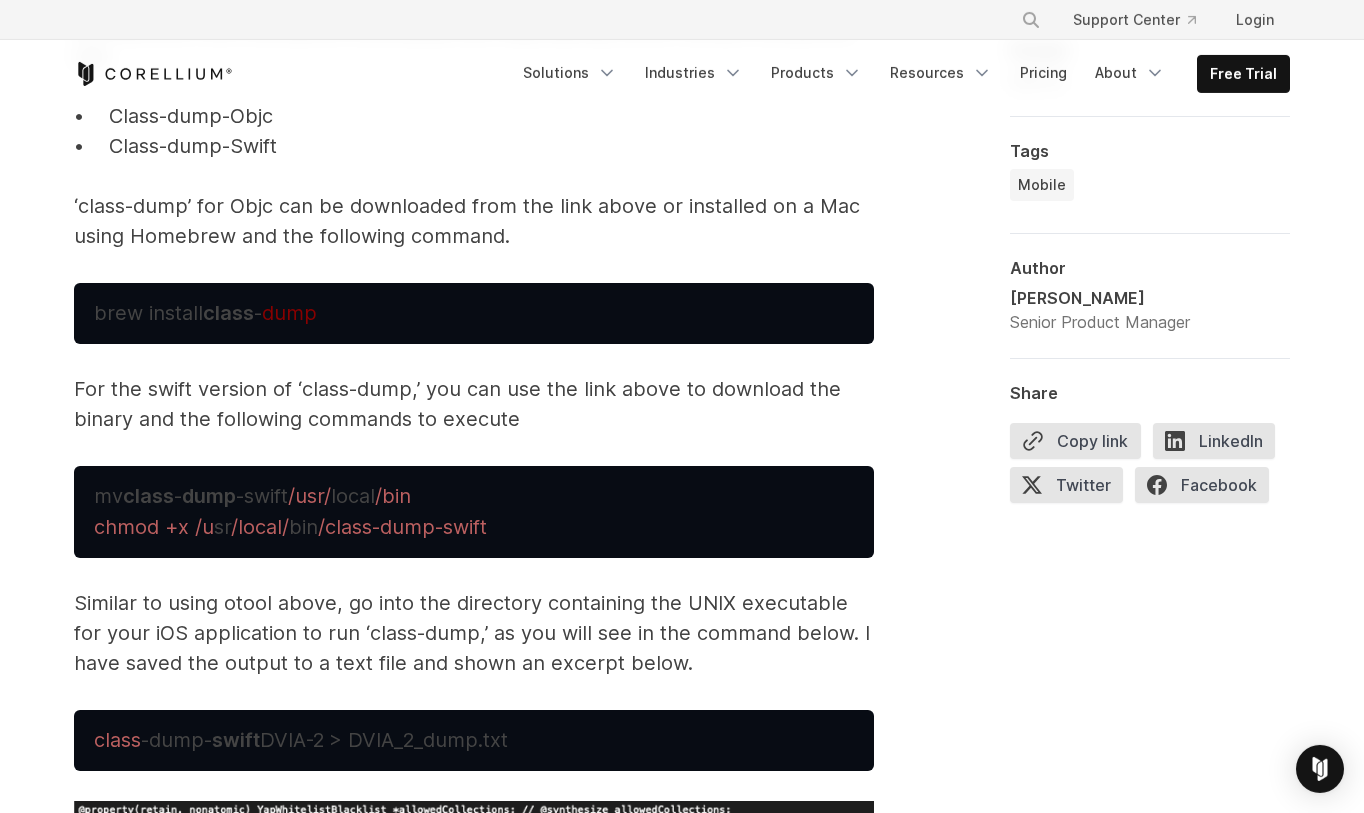 scroll, scrollTop: 6770, scrollLeft: 0, axis: vertical 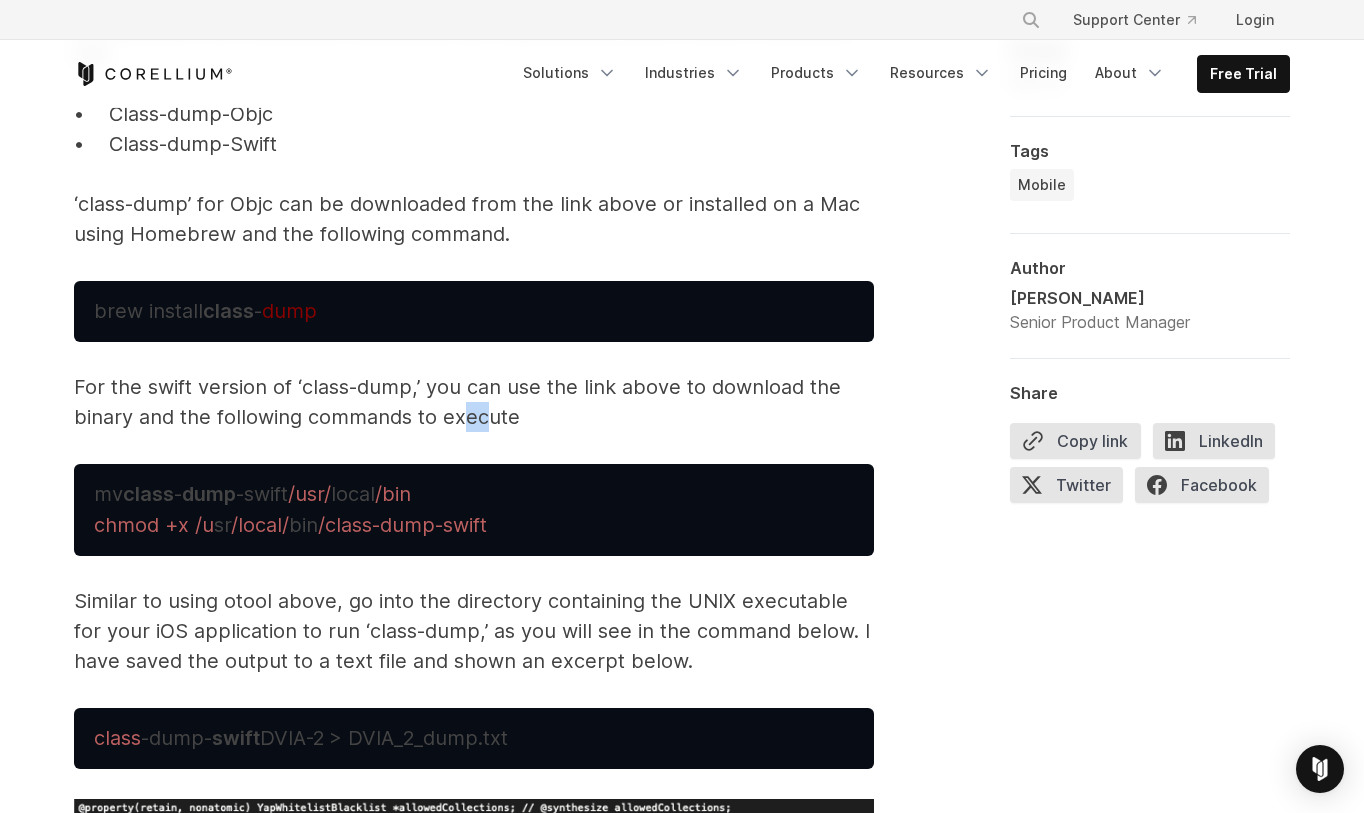 click on "For the swift version of ‘class-dump,’ you can use the link above to download the binary and the following commands to execute" at bounding box center [474, 402] 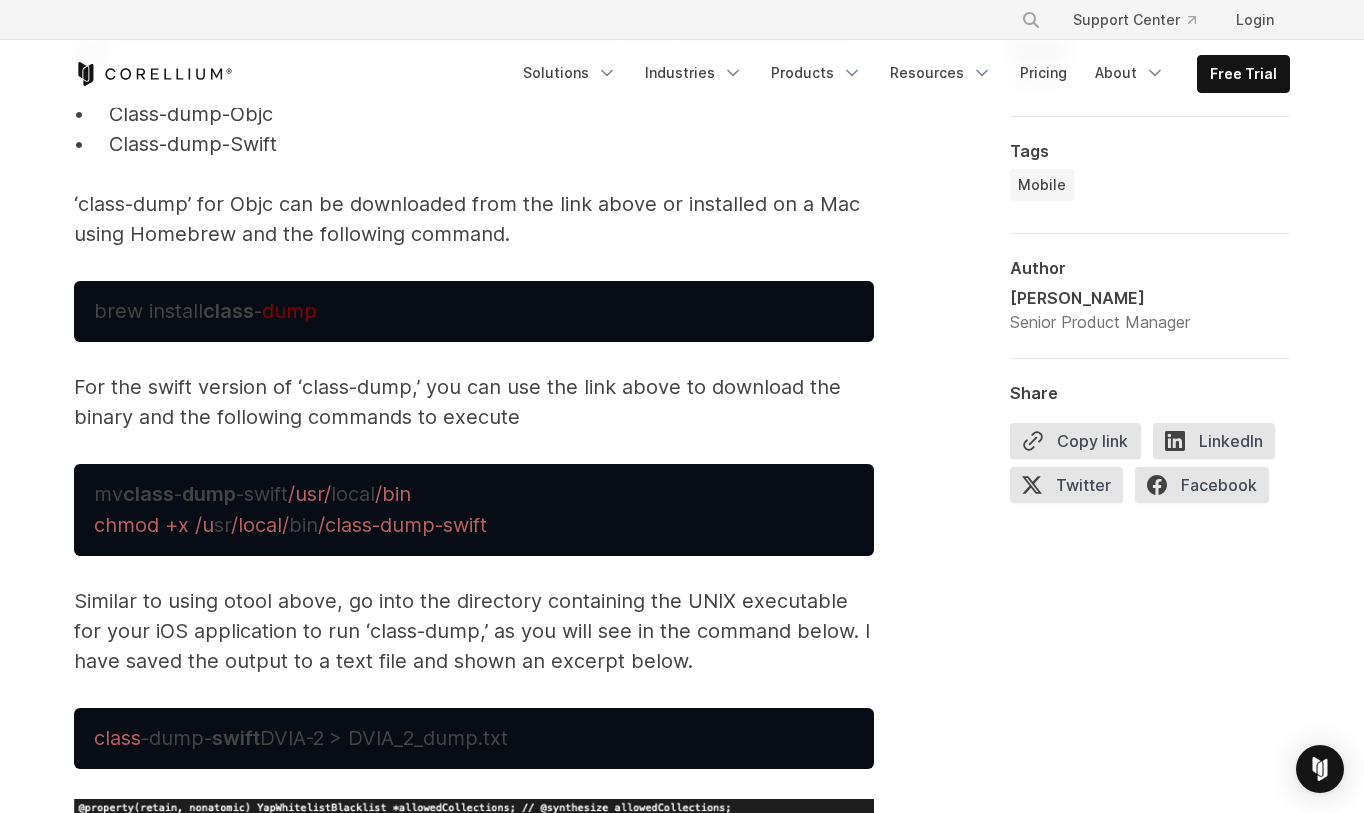 click on "For the swift version of ‘class-dump,’ you can use the link above to download the binary and the following commands to execute" at bounding box center [474, 402] 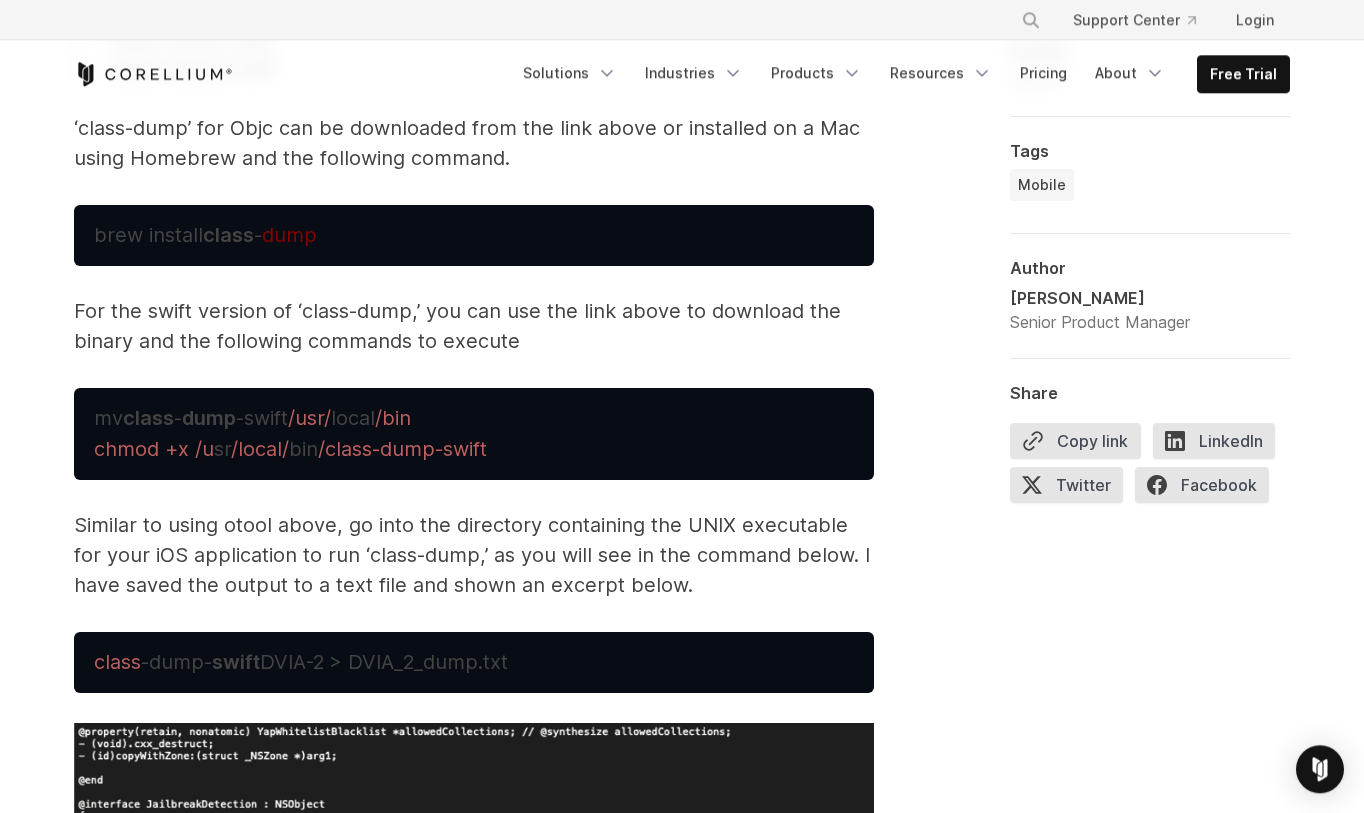 scroll, scrollTop: 6872, scrollLeft: 0, axis: vertical 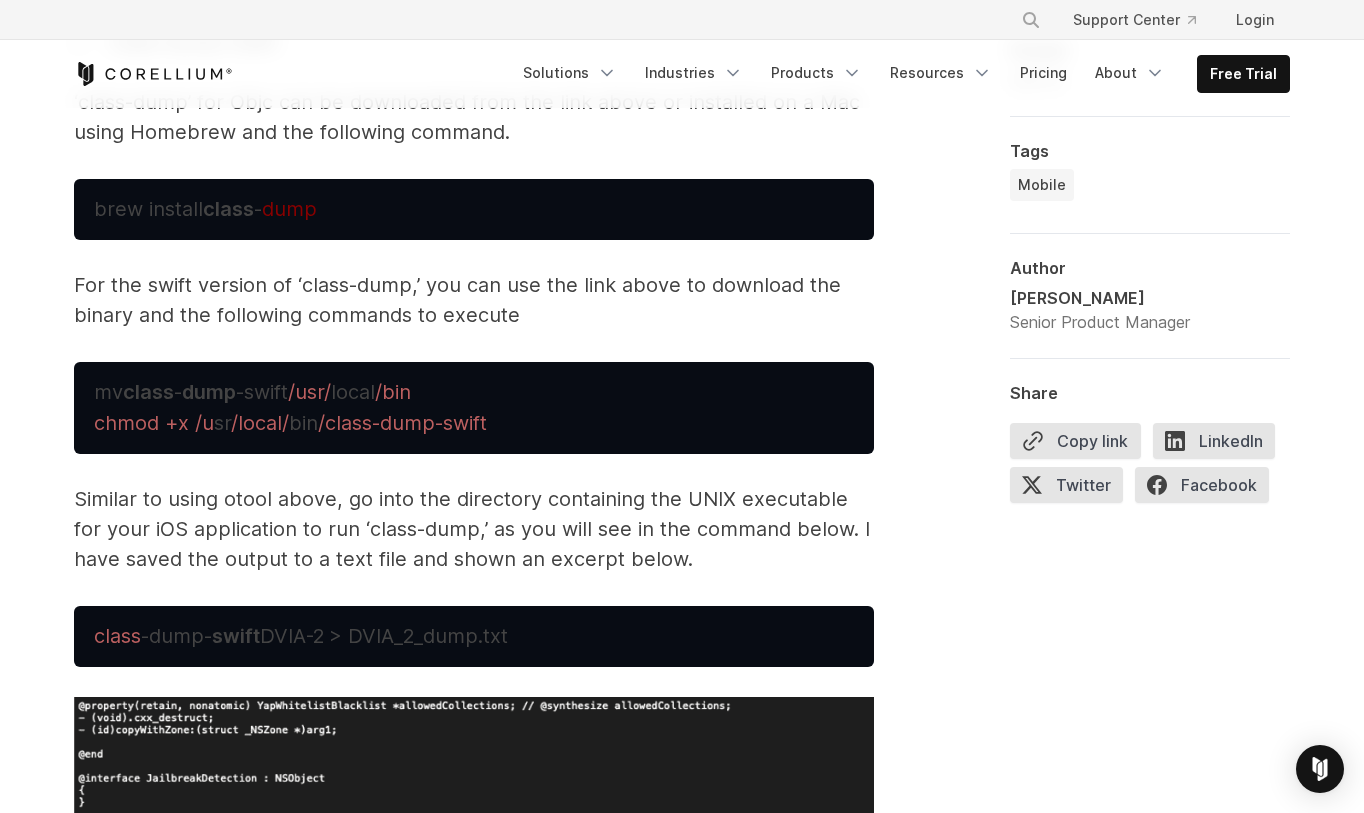 click on "Similar to using otool above, go into the directory containing the UNIX executable for your iOS application to run ‘class-dump,’ as you will see in the command below. I have saved the output to a text file and shown an excerpt below." at bounding box center (474, 529) 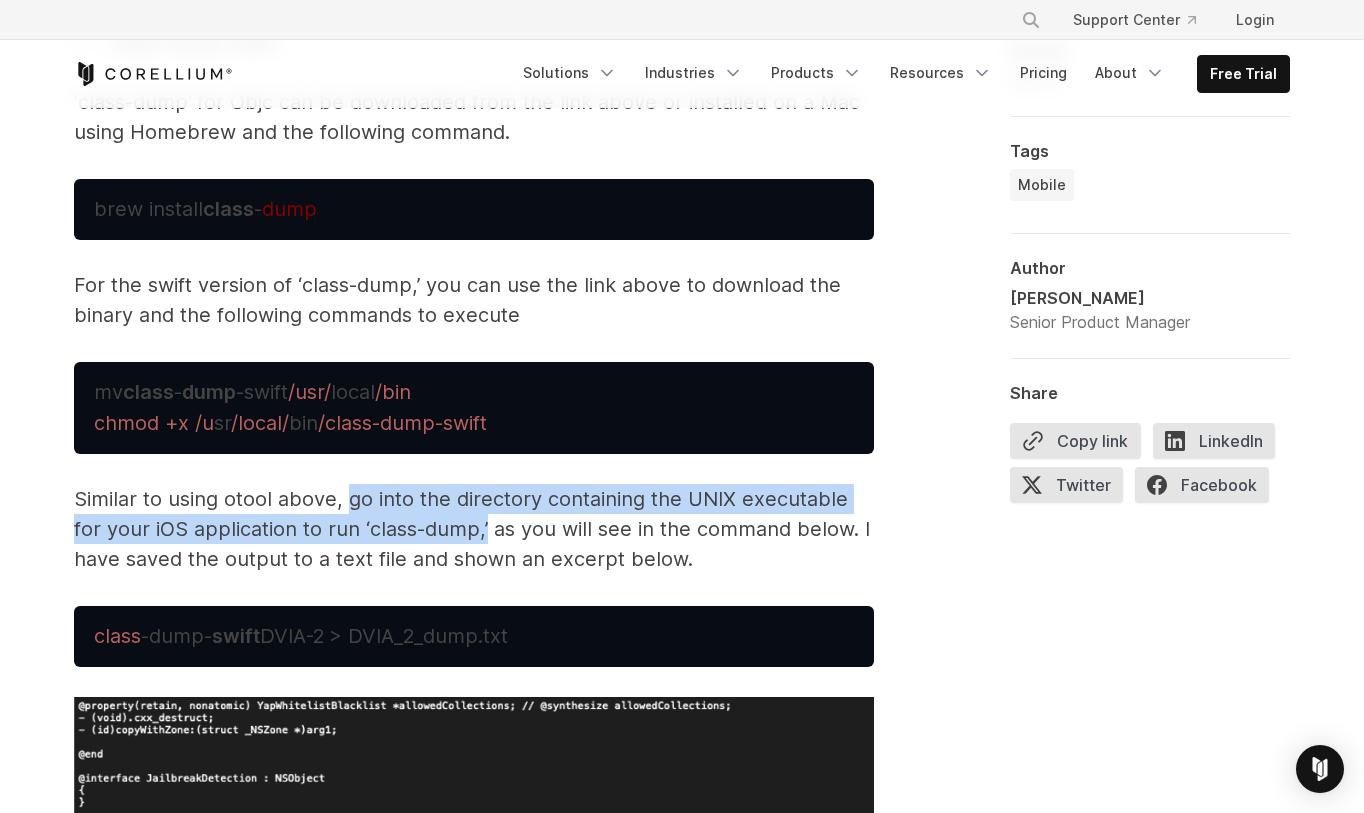 drag, startPoint x: 346, startPoint y: 472, endPoint x: 453, endPoint y: 494, distance: 109.23827 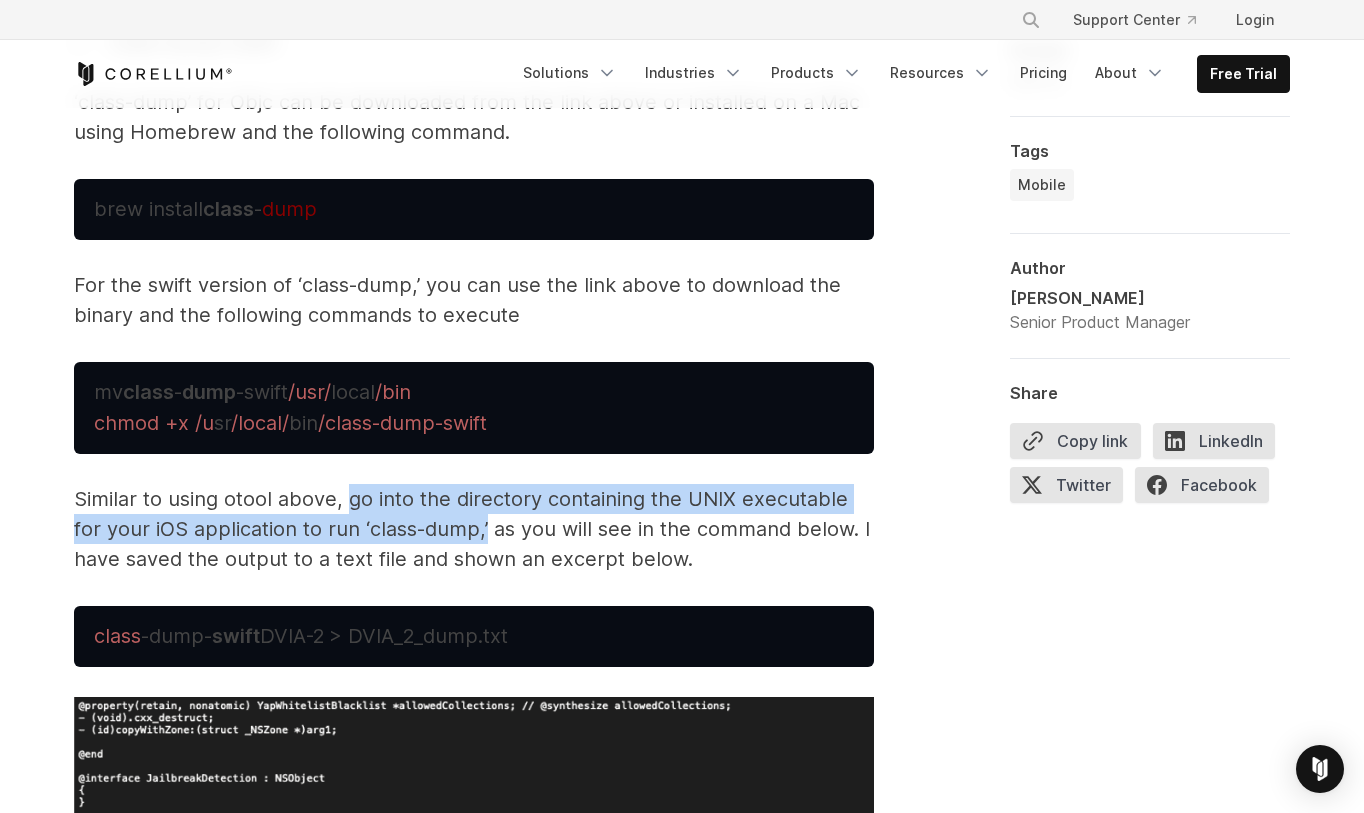 drag, startPoint x: 347, startPoint y: 472, endPoint x: 455, endPoint y: 499, distance: 111.32385 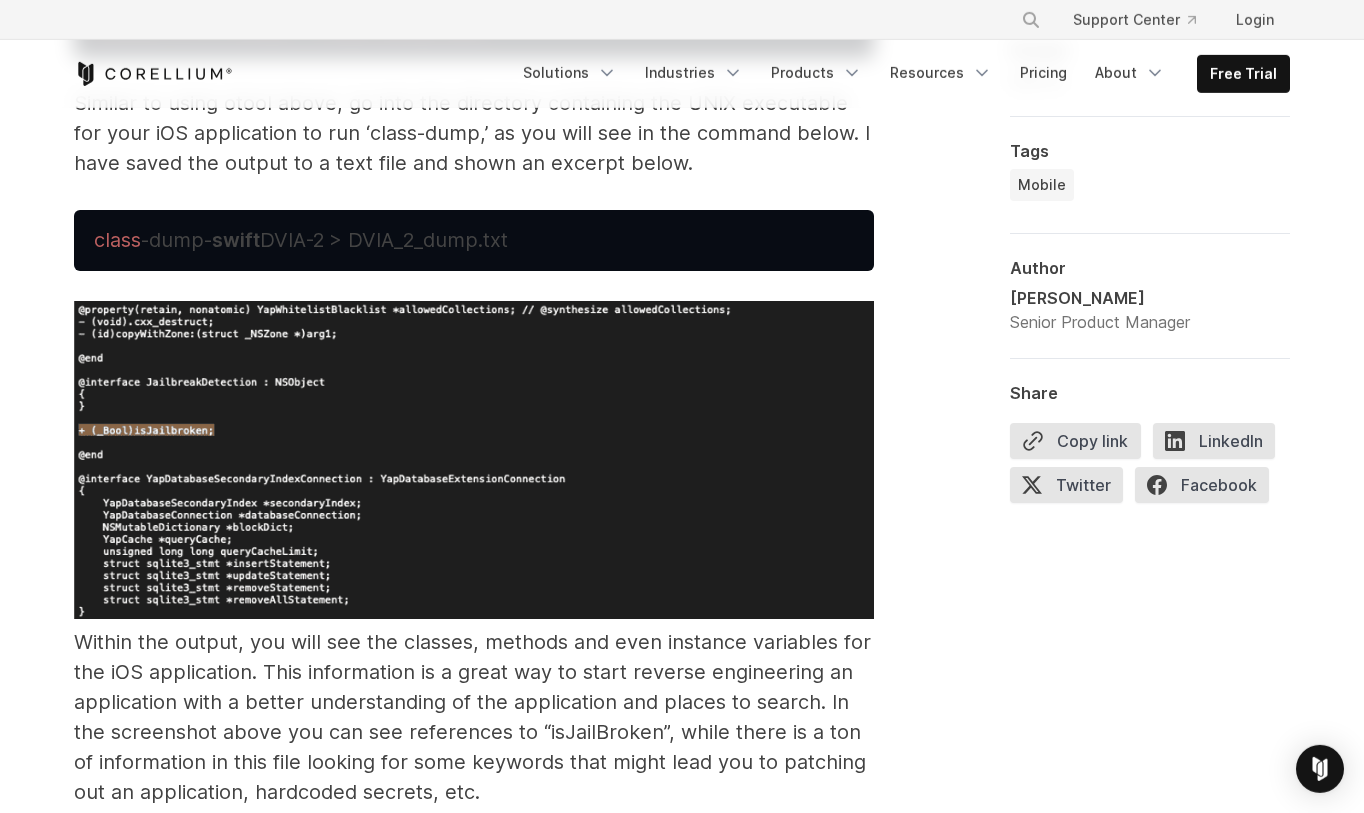 scroll, scrollTop: 7280, scrollLeft: 0, axis: vertical 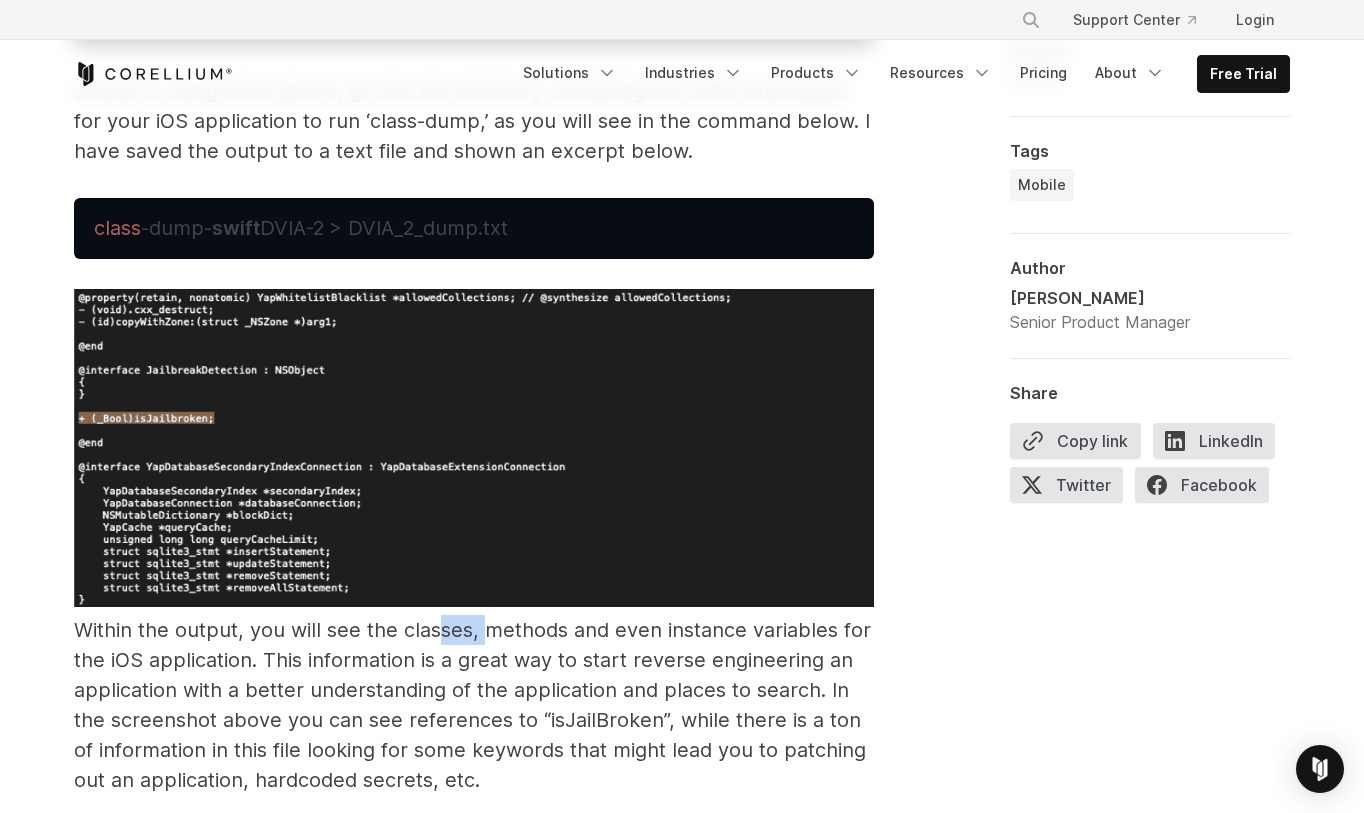 drag, startPoint x: 442, startPoint y: 606, endPoint x: 486, endPoint y: 607, distance: 44.011364 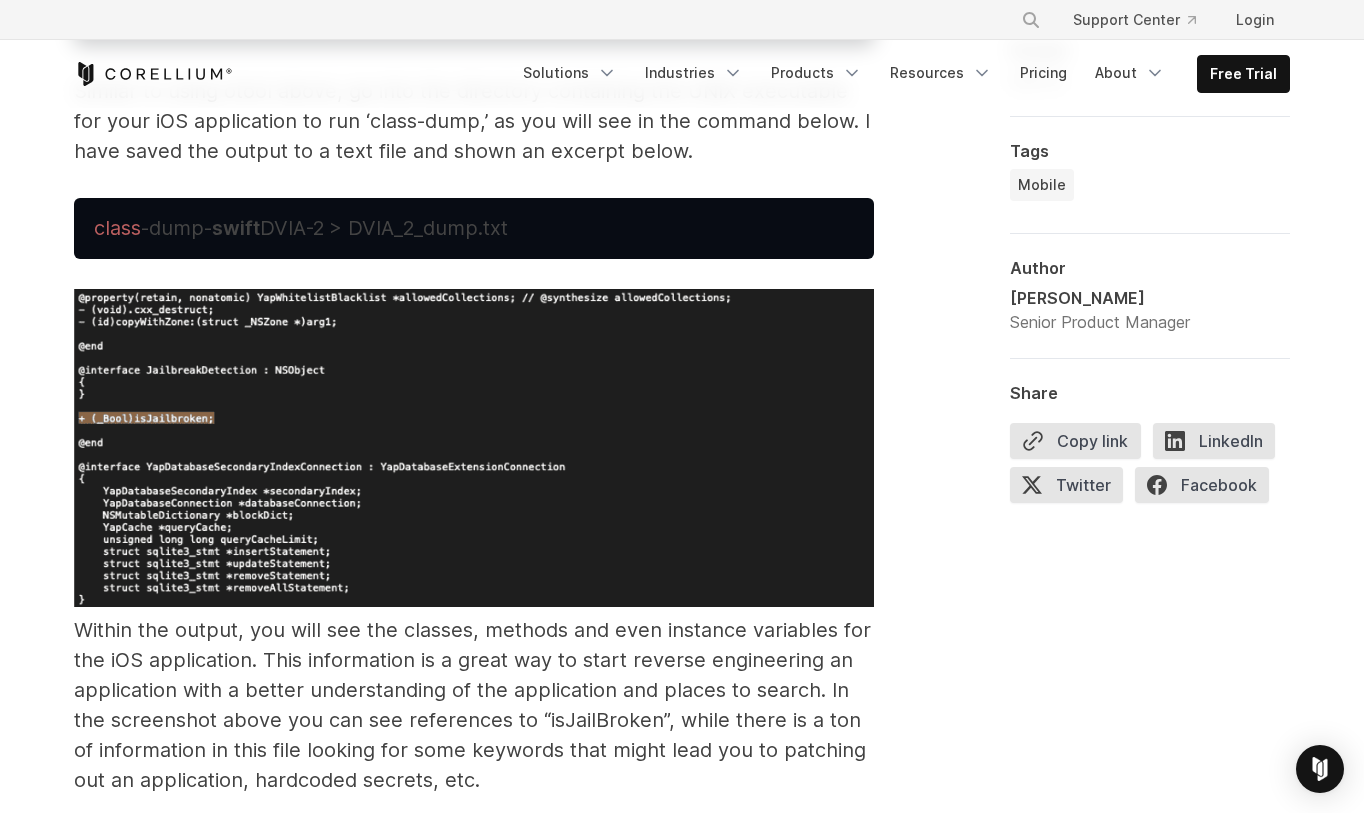 click on "Within the output, you will see the classes, methods and even instance variables for the iOS application. This information is a great way to start reverse engineering an application with a better understanding of the application and places to search. In the screenshot above you can see references to “isJailBroken”, while there is a ton of information in this file looking for some keywords that might lead you to patching out an application, hardcoded secrets, etc. When launching the DVIA-2 application there are a few various jailbreak checks that need bypassed and while there are Frida scripts out there that can do some we will go over how to look for some of that further in this blog post. Strings Command •    Identifying potential file paths or application metadata to understand the application's structure and organization of files/resources •    Identifying hardcoded values such as keys, passwords, or URLs that are being stored as strings within the application binary jailbreak detection" at bounding box center (474, 929) 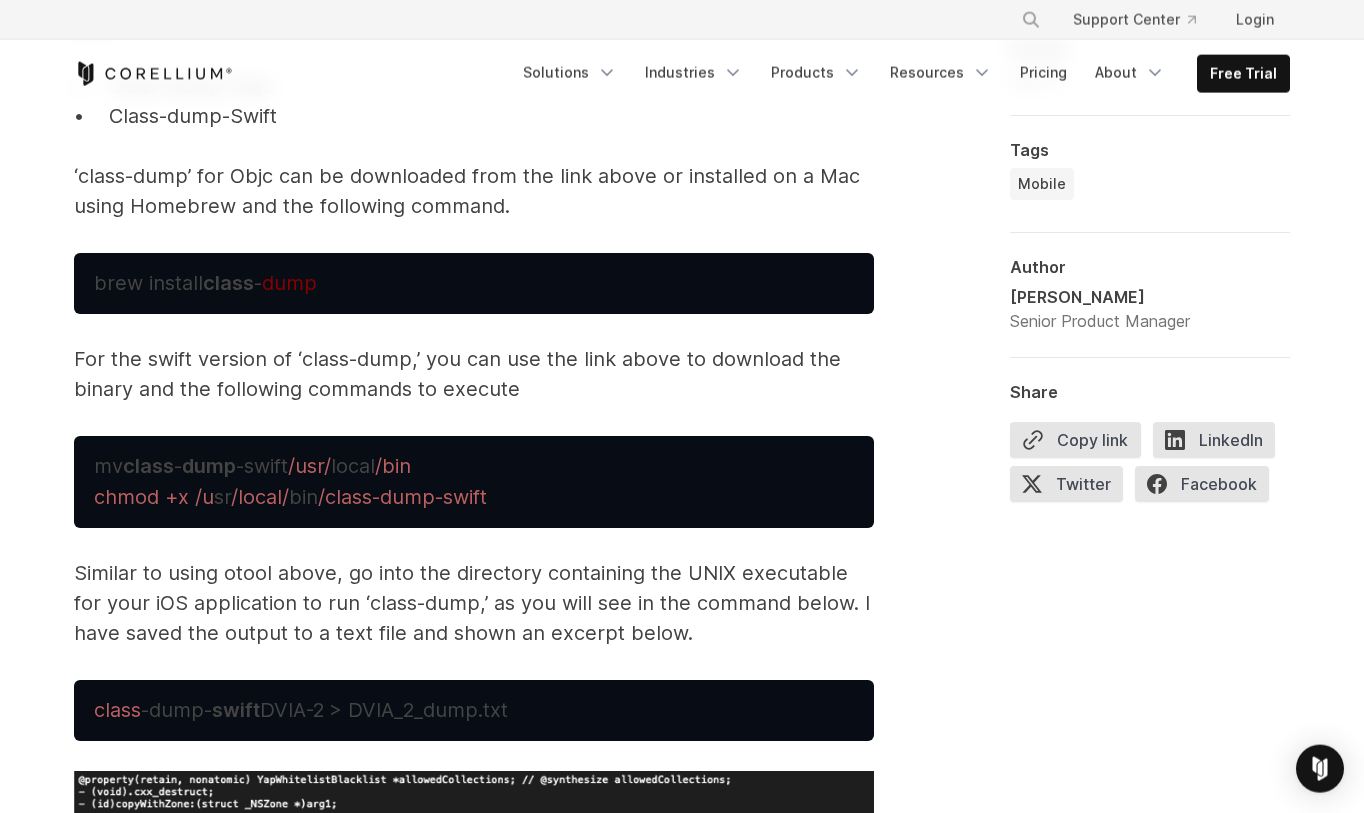 scroll, scrollTop: 6260, scrollLeft: 0, axis: vertical 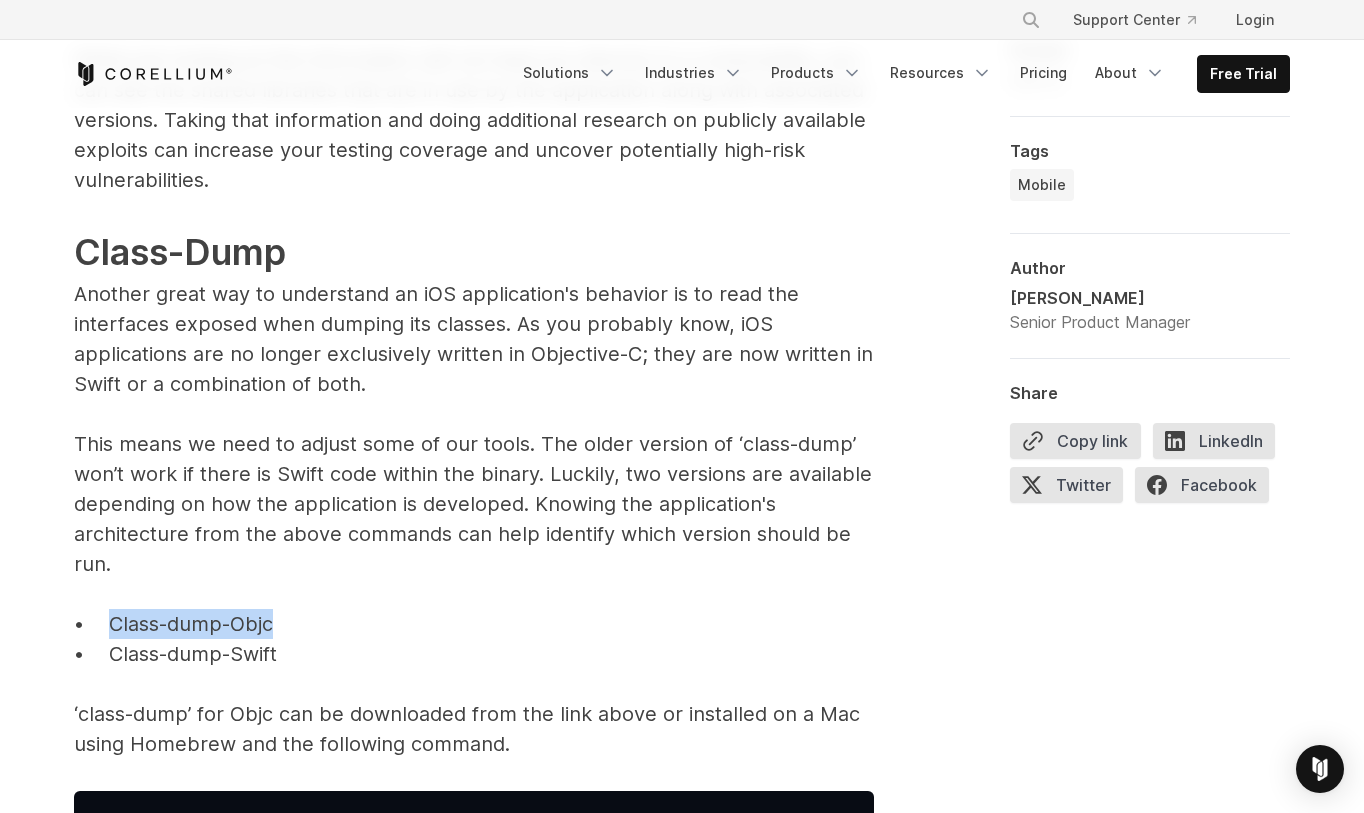 drag, startPoint x: 296, startPoint y: 595, endPoint x: 107, endPoint y: 591, distance: 189.04233 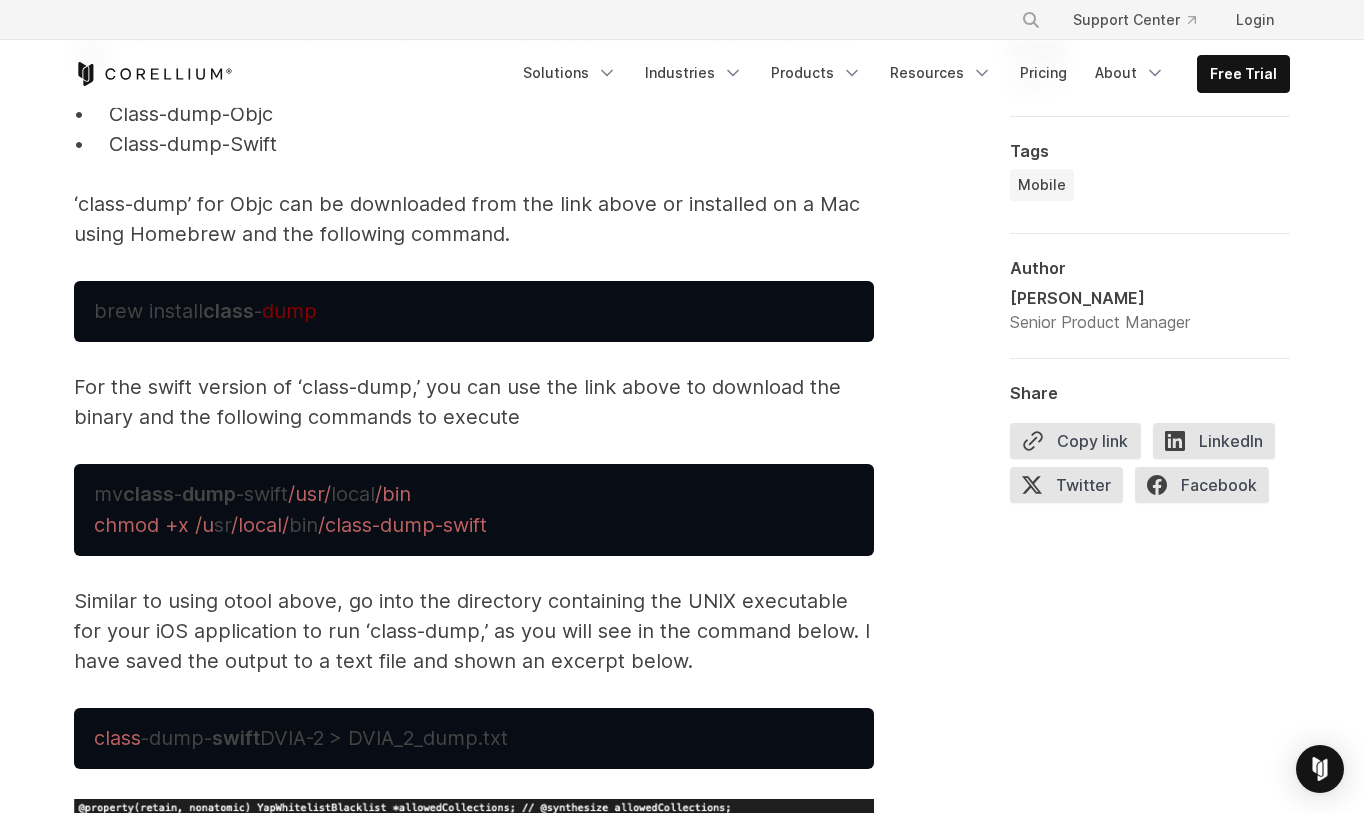 click on "For the swift version of ‘class-dump,’ you can use the link above to download the binary and the following commands to execute" at bounding box center (474, 402) 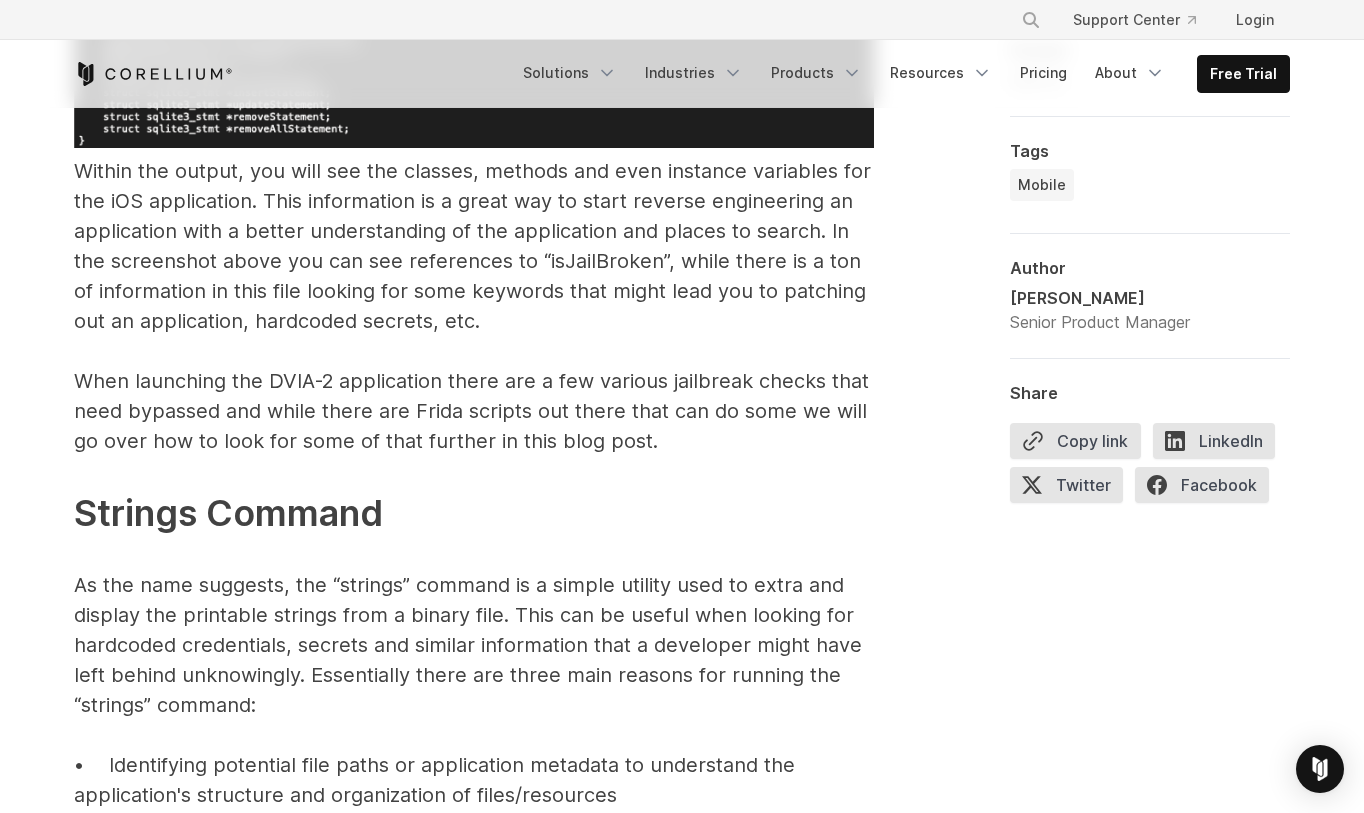 scroll, scrollTop: 7688, scrollLeft: 0, axis: vertical 